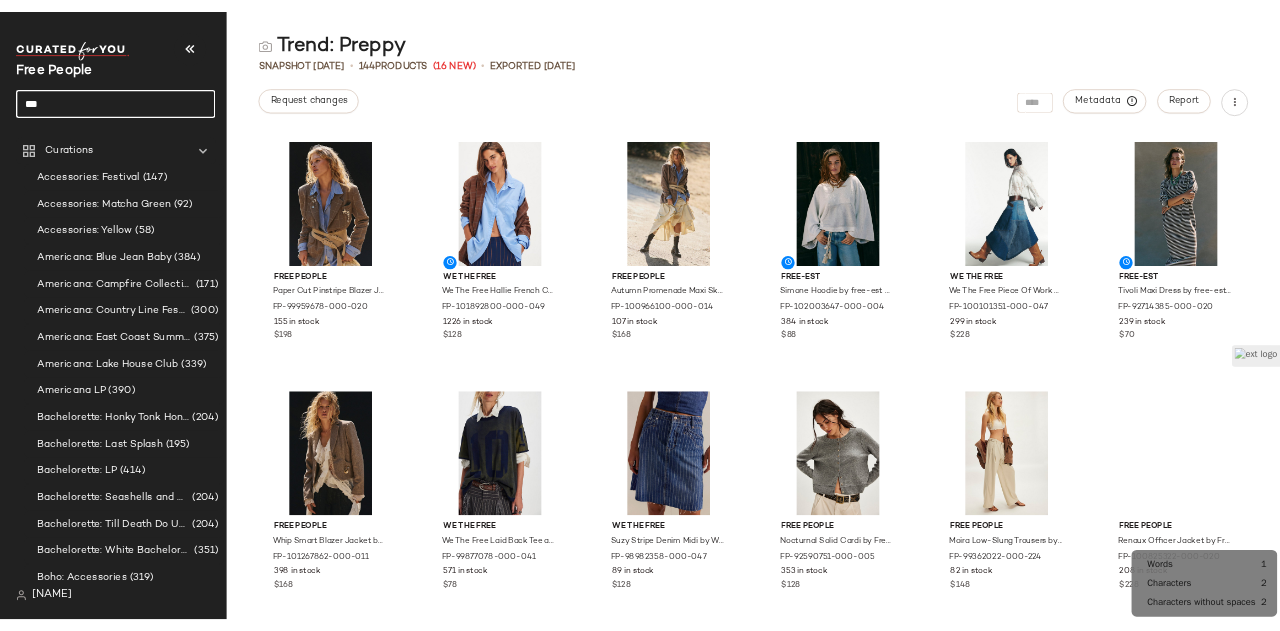 scroll, scrollTop: 0, scrollLeft: 0, axis: both 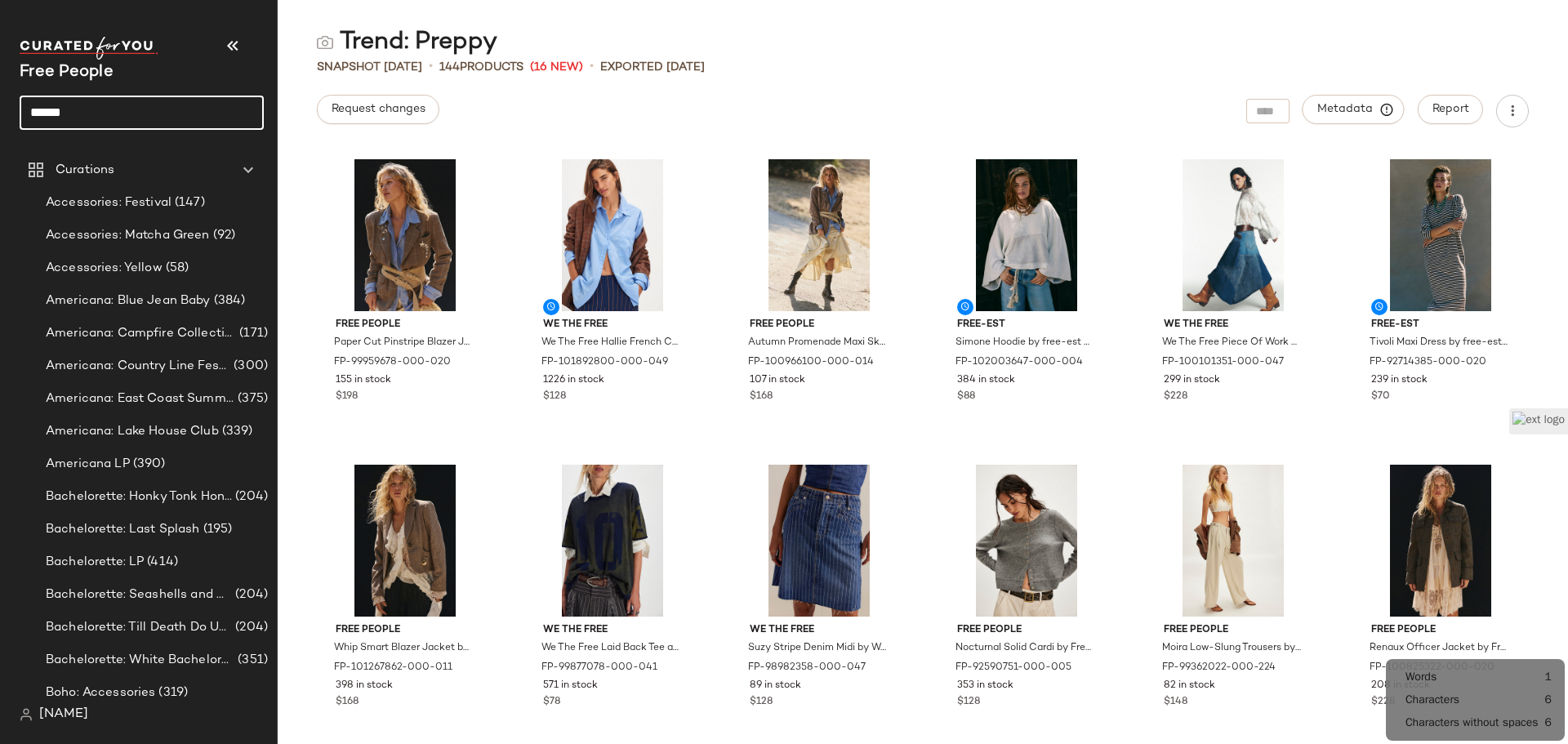 click on "******" 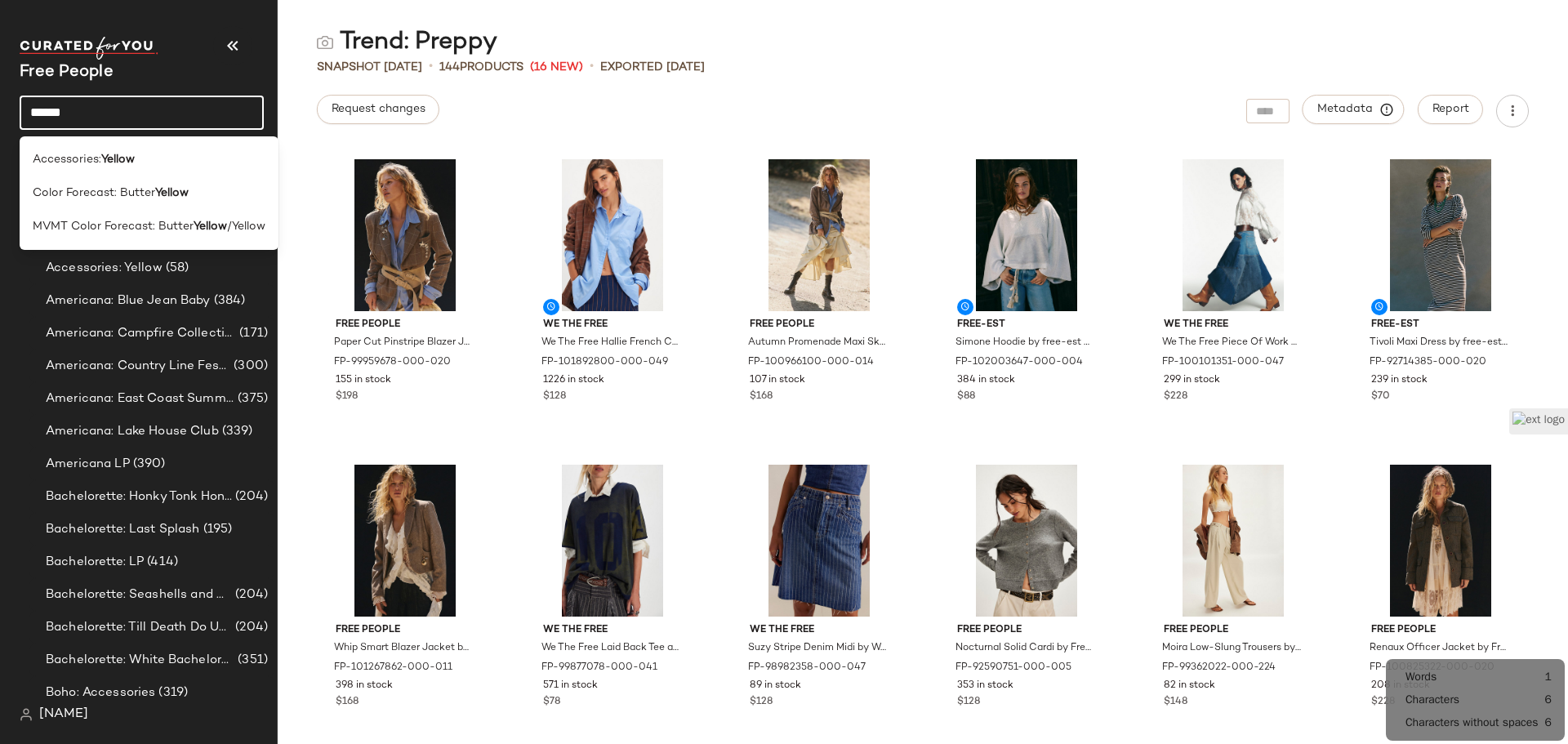 click on "Accessories:  Yellow" 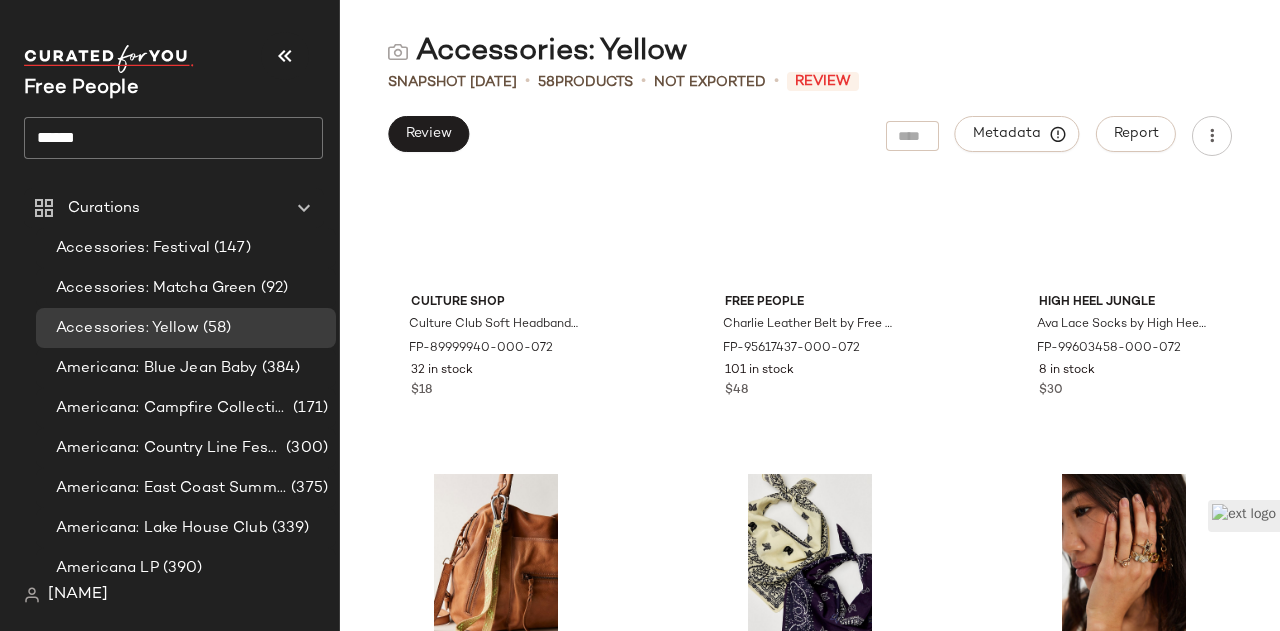 scroll, scrollTop: 3824, scrollLeft: 0, axis: vertical 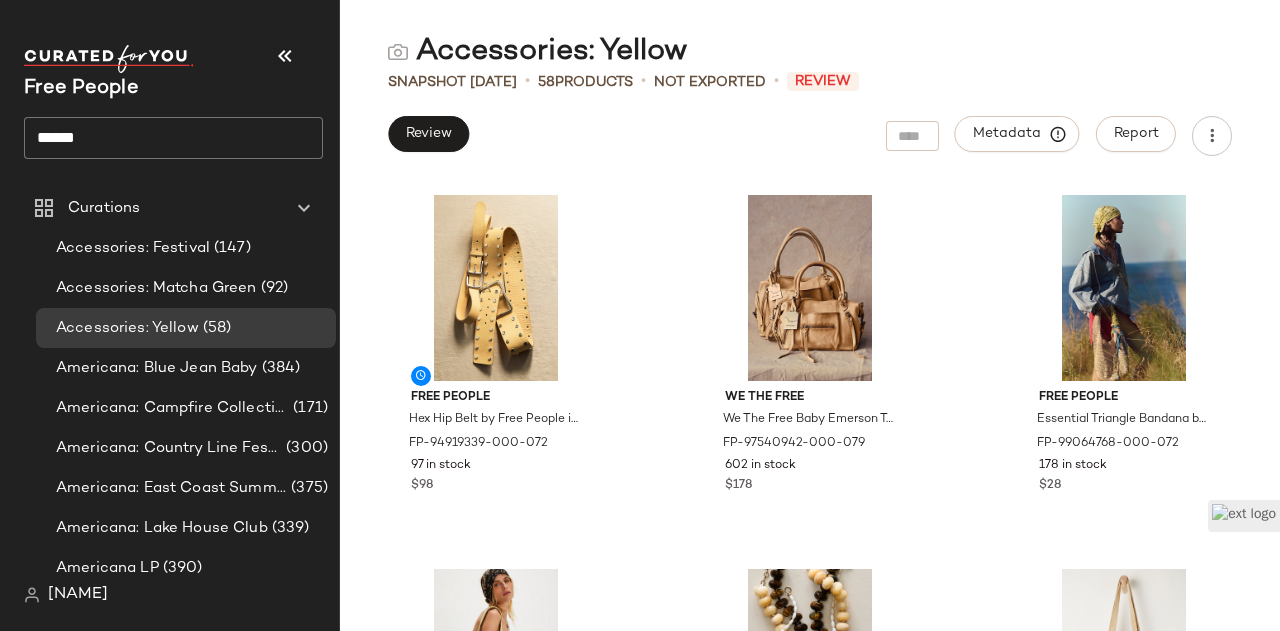 click on "Accessories: Yellow  Snapshot [DATE]  •  58  Products   •   Not Exported   •  Review  Review   Metadata   Report  Free People Hex Hip Belt by Free People in Yellow, Size: S-M/P-M FP-94919339-000-072 97 in stock $98 We The Free We The Free Baby Emerson Tote Bag at Free People in Yellow FP-97540942-000-079 602 in stock $178 Free People Essential Triangle Bandana by Free People in Yellow FP-99064768-000-072 178 in stock $28 FP Collection Weho Slouchy Tote Bag by Free People in Yellow FP-100073741-000-072 82 in stock $128 Free People Sabina Stone Choker by Free People in Yellow FP-99100380-000-237 1397 in stock $48 Free People Roma Suede Tote Bag by Free People in Yellow FP-68399500-000-270 255 in stock $98 Free People Sabo Double Buckle Belt by Free People in Yellow, Size: XS/S FP-99079089-000-072 148 in stock $48 FP Collection Tilly Skinny Convertible Scarf by Free People in Yellow FP-101374734-000-000 98 in stock $28 Free People Essential Socks by Free People in Yellow FP-102537859-000-072 $14 $30" at bounding box center [810, 331] 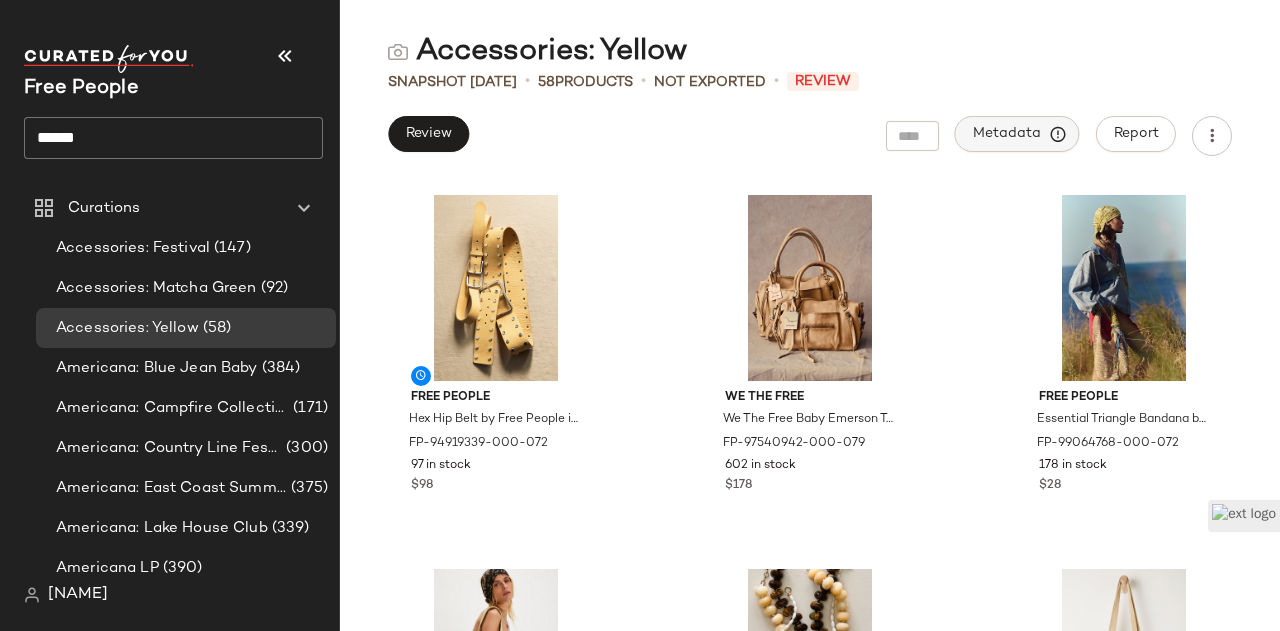 click on "Metadata" 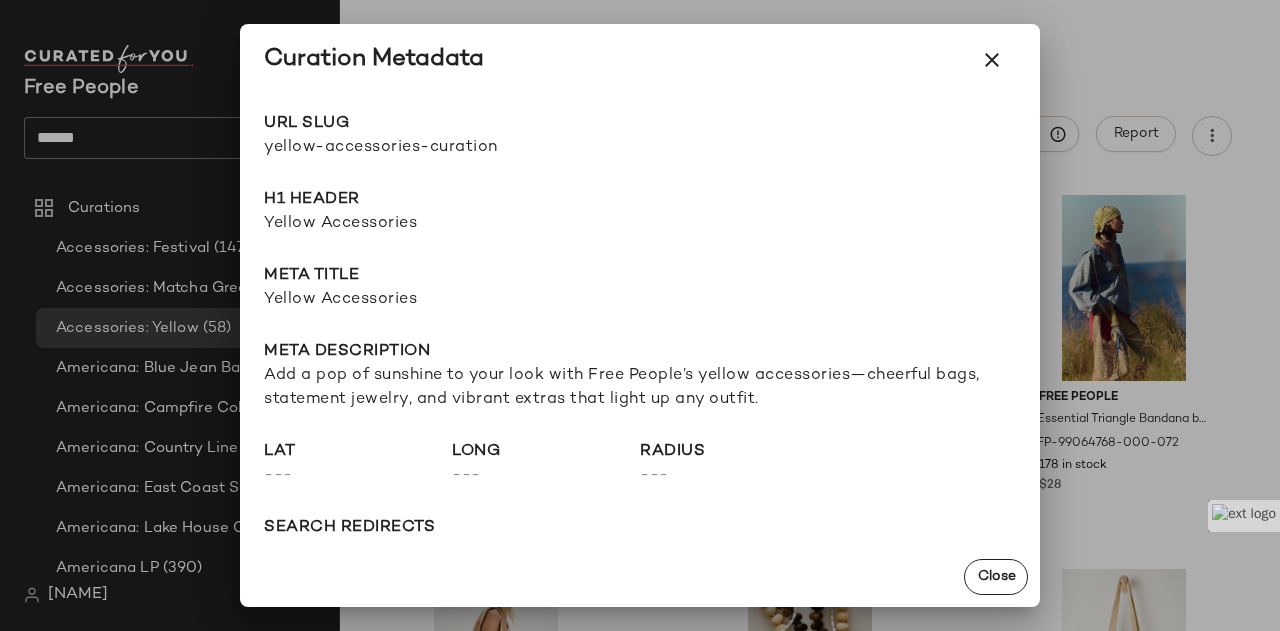 click on "yellow-accessories-curation" at bounding box center (452, 148) 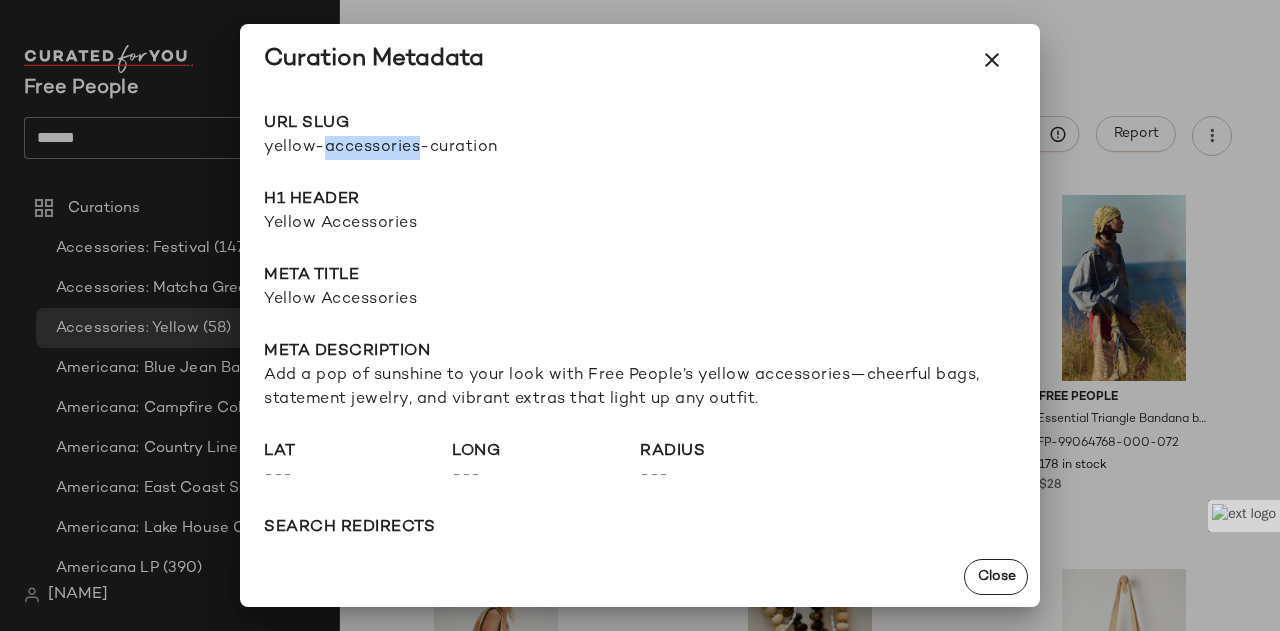 click on "yellow-accessories-curation" at bounding box center (452, 148) 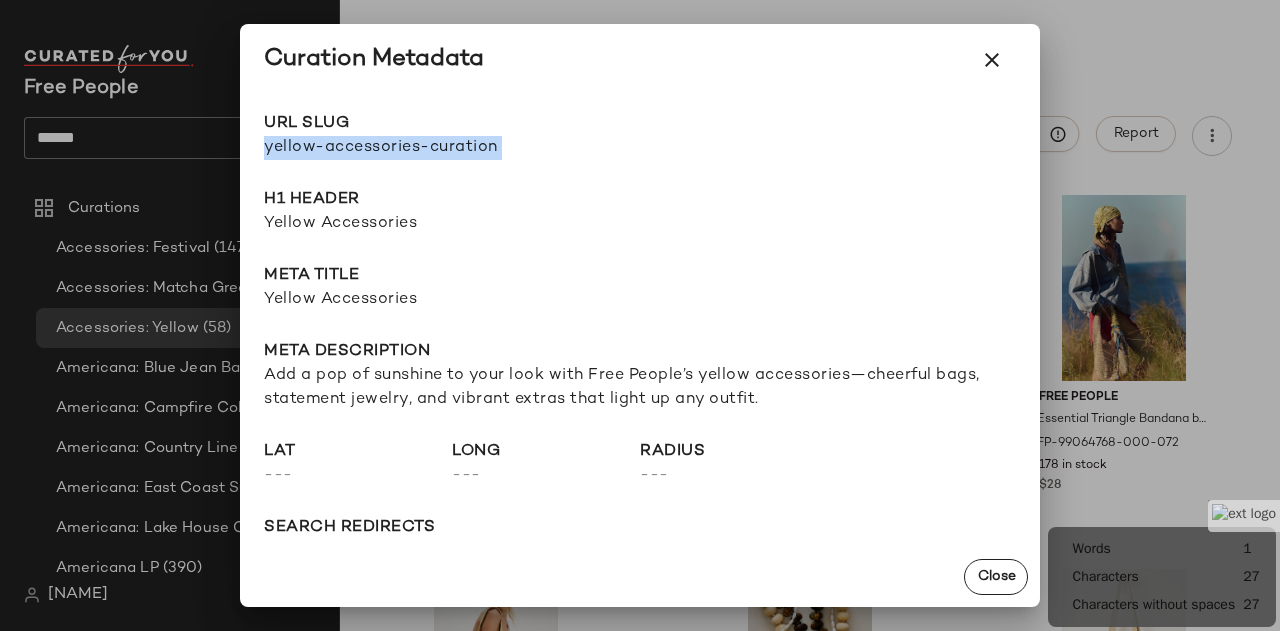 click on "yellow-accessories-curation" at bounding box center (452, 148) 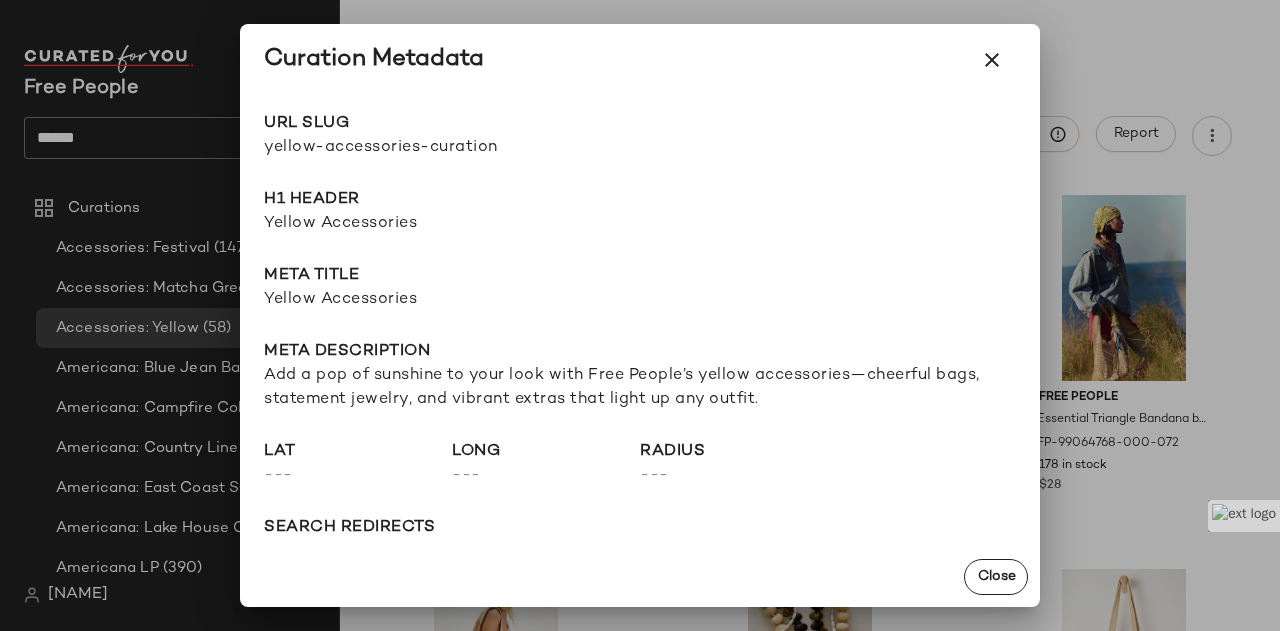 click on "Yellow Accessories" at bounding box center [640, 300] 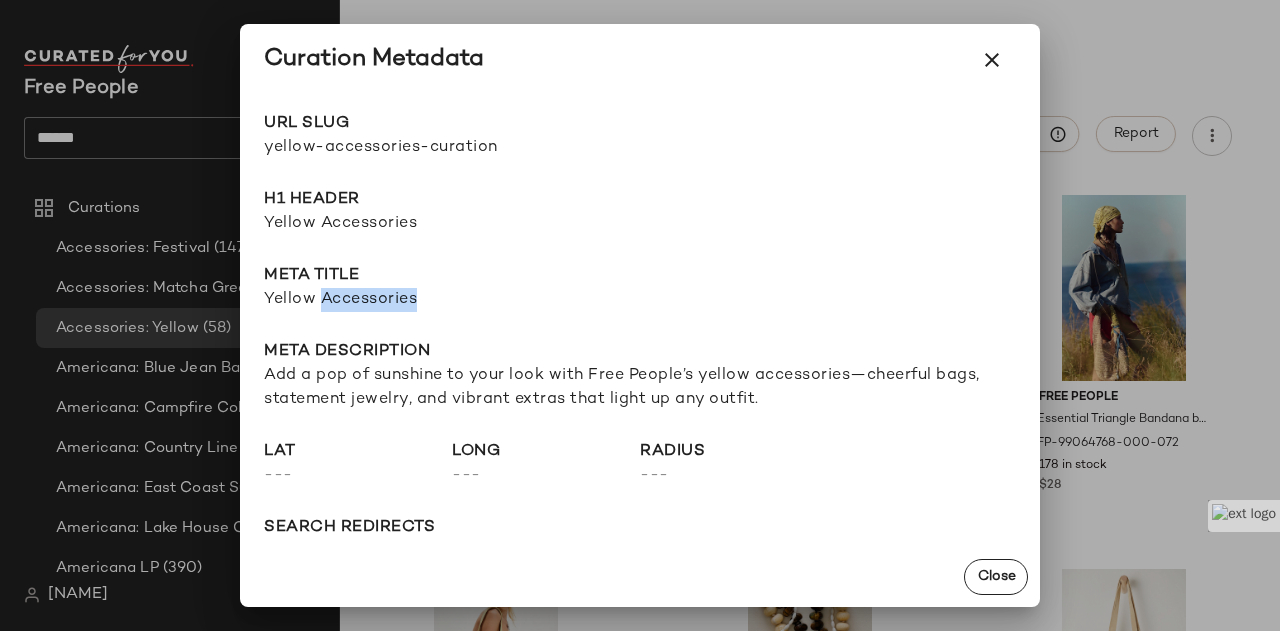 click on "Yellow Accessories" at bounding box center (640, 300) 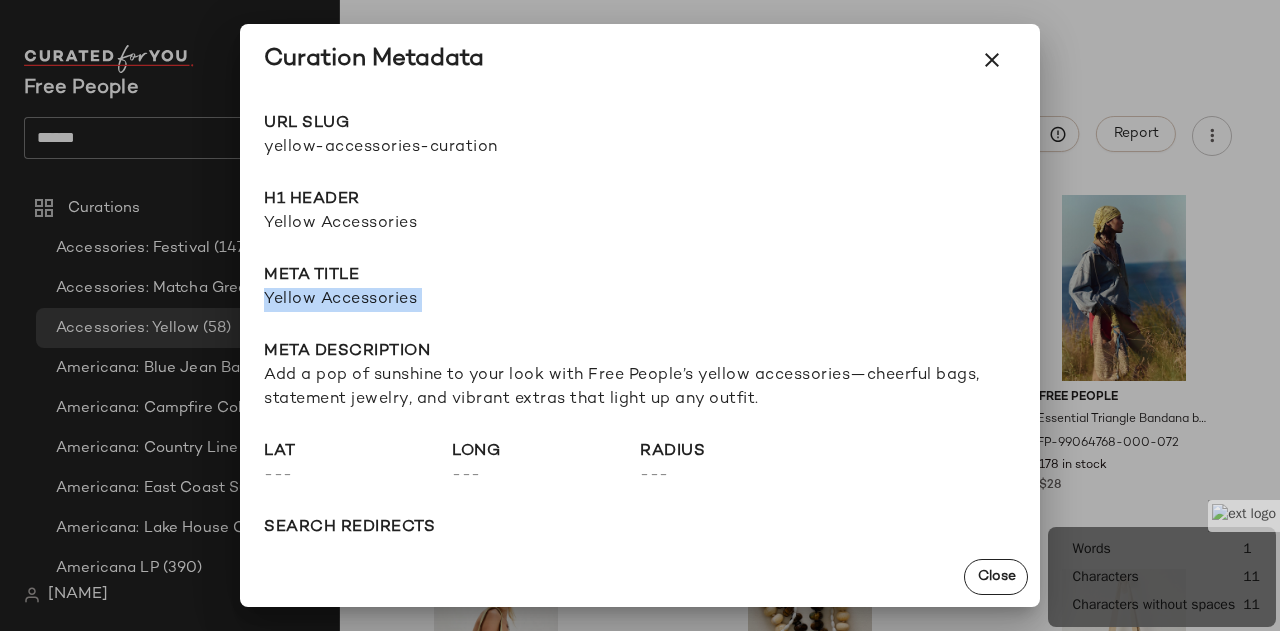 click on "Yellow Accessories" at bounding box center (640, 300) 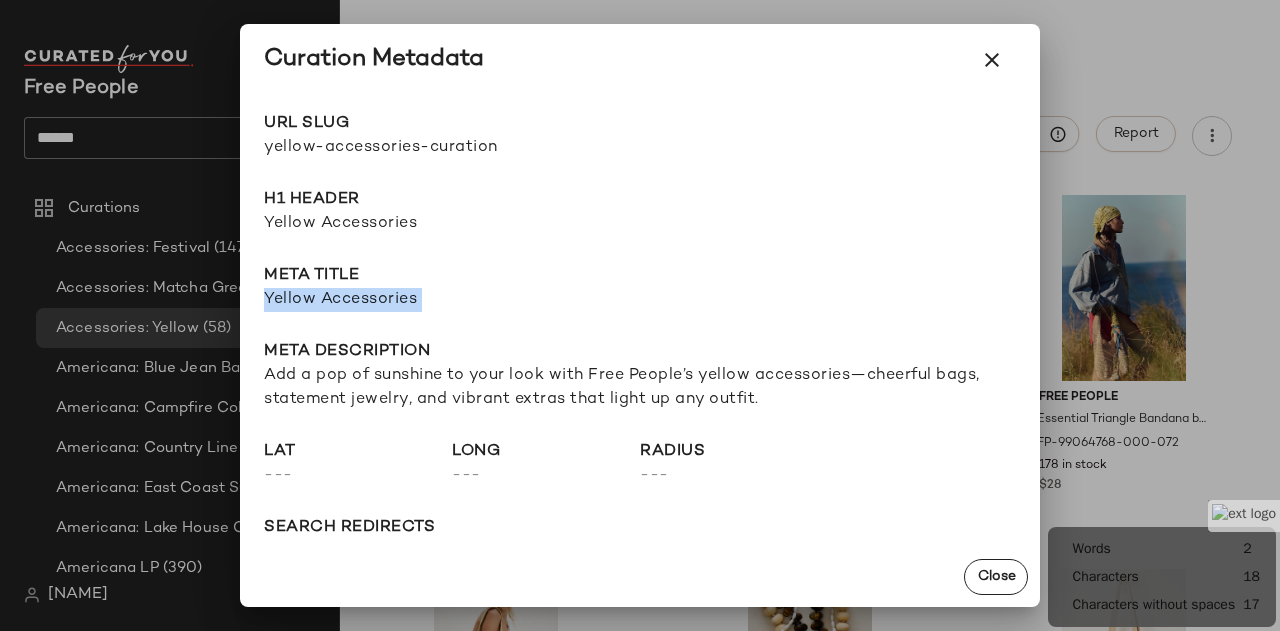 copy on "Yellow Accessories" 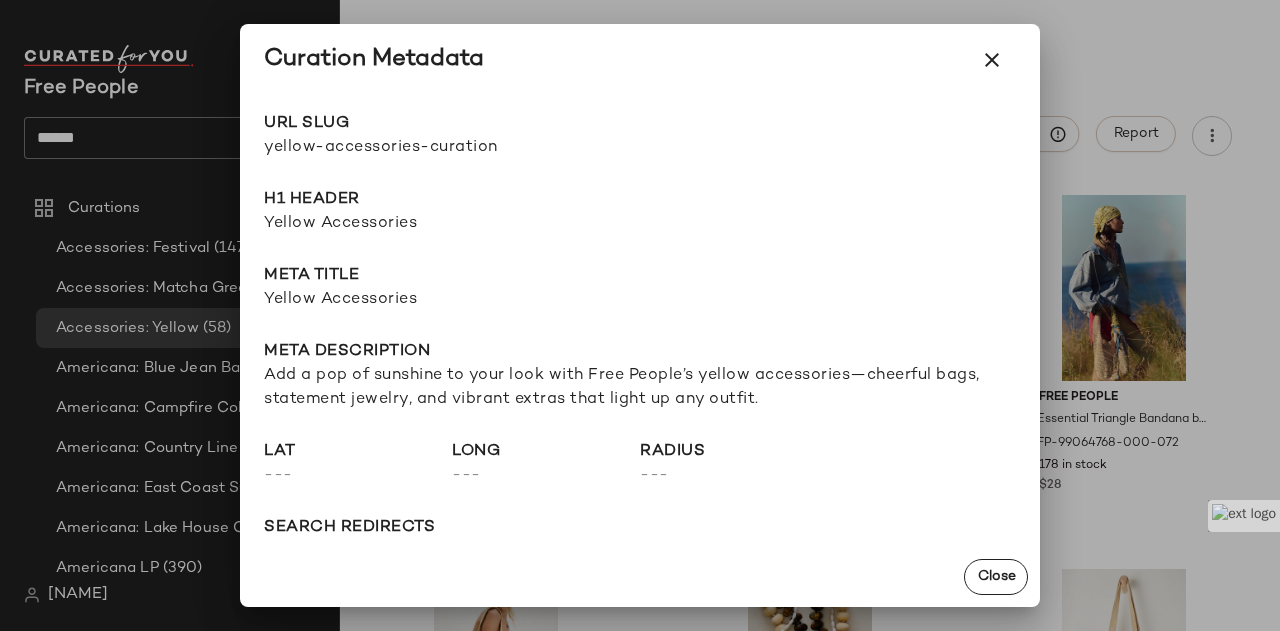 click on "Add a pop of sunshine to your look with Free People’s yellow accessories—cheerful bags, statement jewelry, and vibrant extras that light up any outfit." at bounding box center (640, 388) 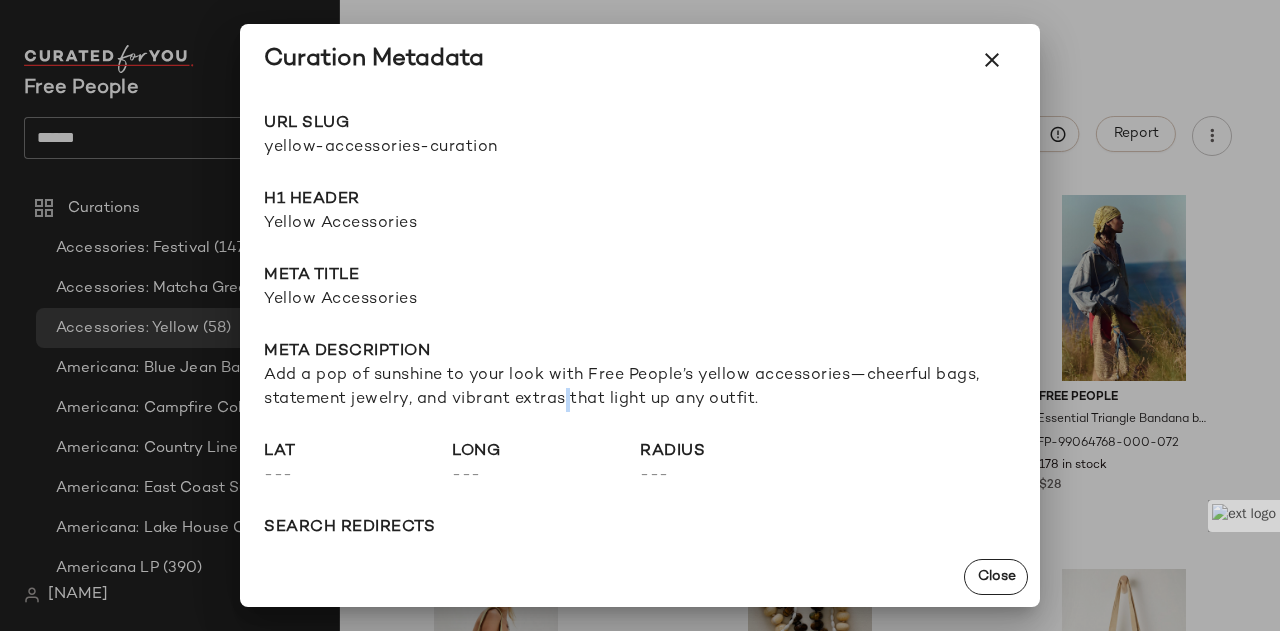 click on "Add a pop of sunshine to your look with Free People’s yellow accessories—cheerful bags, statement jewelry, and vibrant extras that light up any outfit." at bounding box center [640, 388] 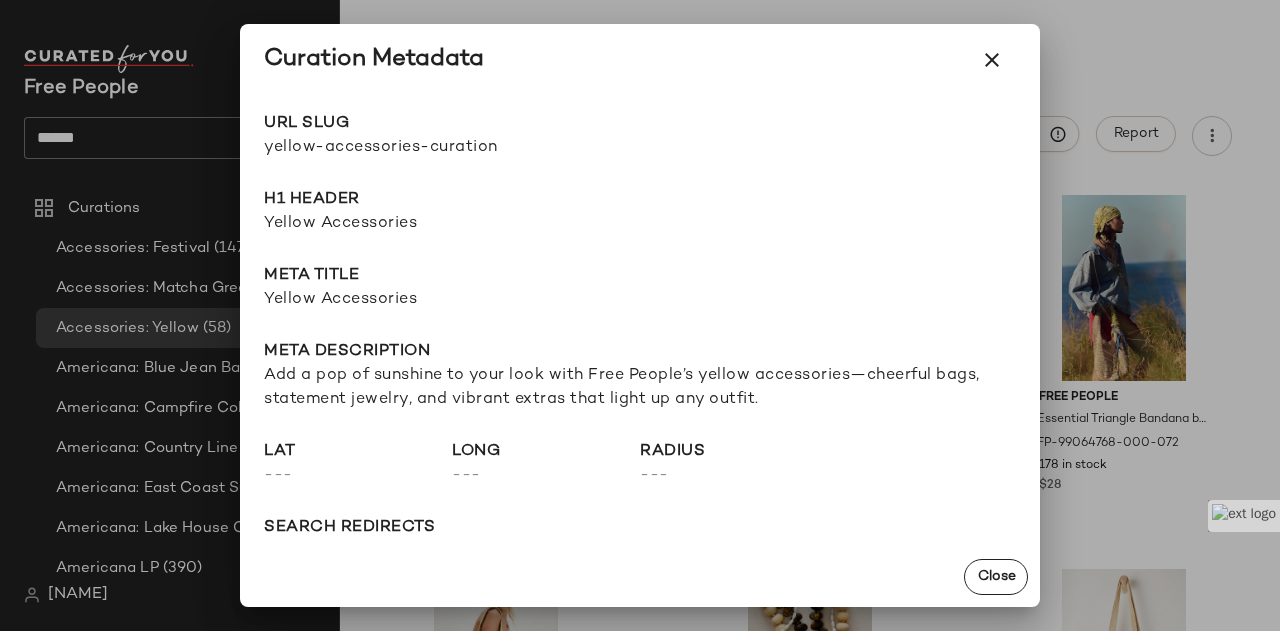 click on "Add a pop of sunshine to your look with Free People’s yellow accessories—cheerful bags, statement jewelry, and vibrant extras that light up any outfit." at bounding box center [640, 388] 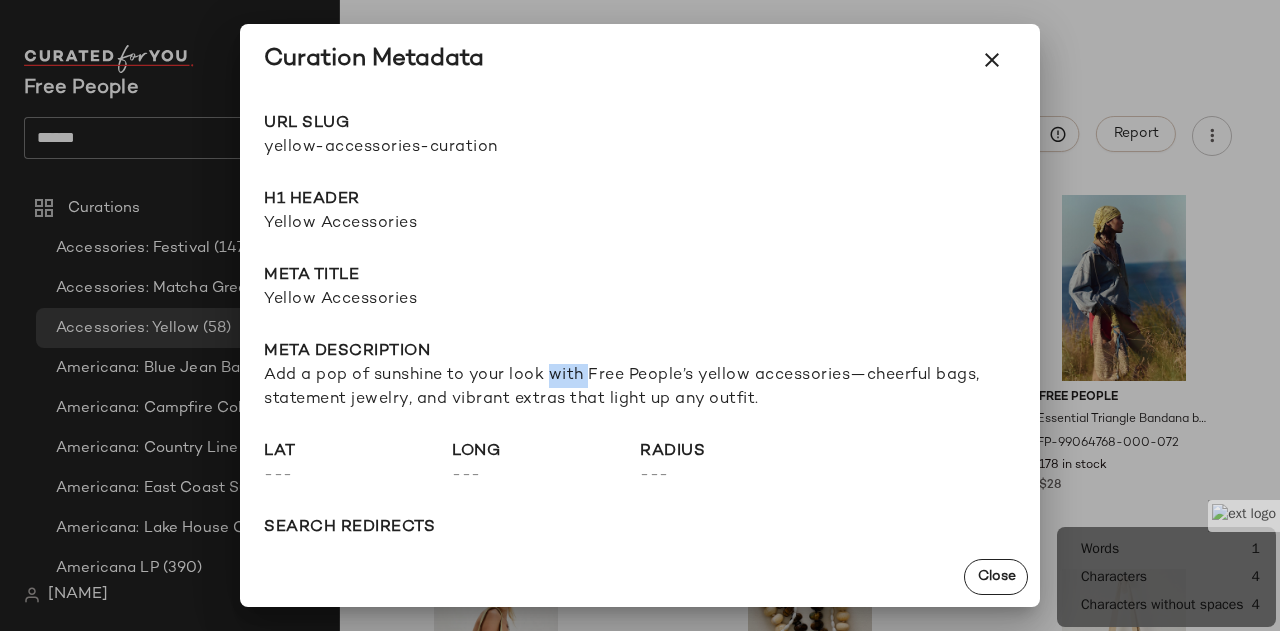 click on "Add a pop of sunshine to your look with Free People’s yellow accessories—cheerful bags, statement jewelry, and vibrant extras that light up any outfit." at bounding box center (640, 388) 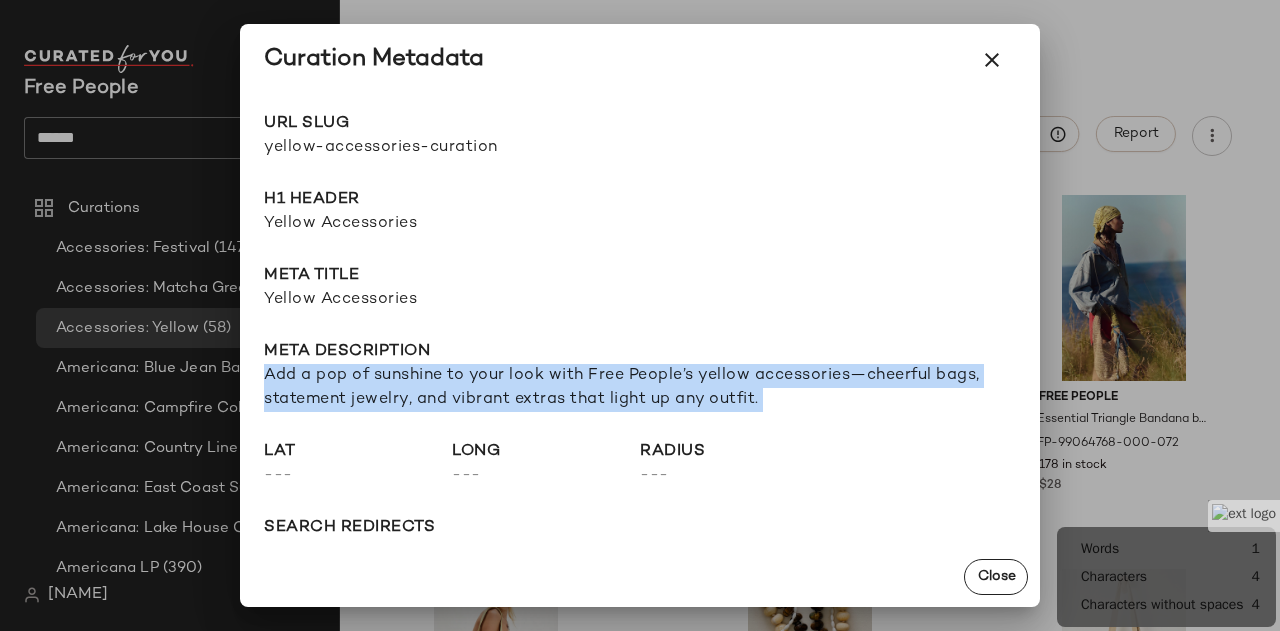 click on "Add a pop of sunshine to your look with Free People’s yellow accessories—cheerful bags, statement jewelry, and vibrant extras that light up any outfit." at bounding box center [640, 388] 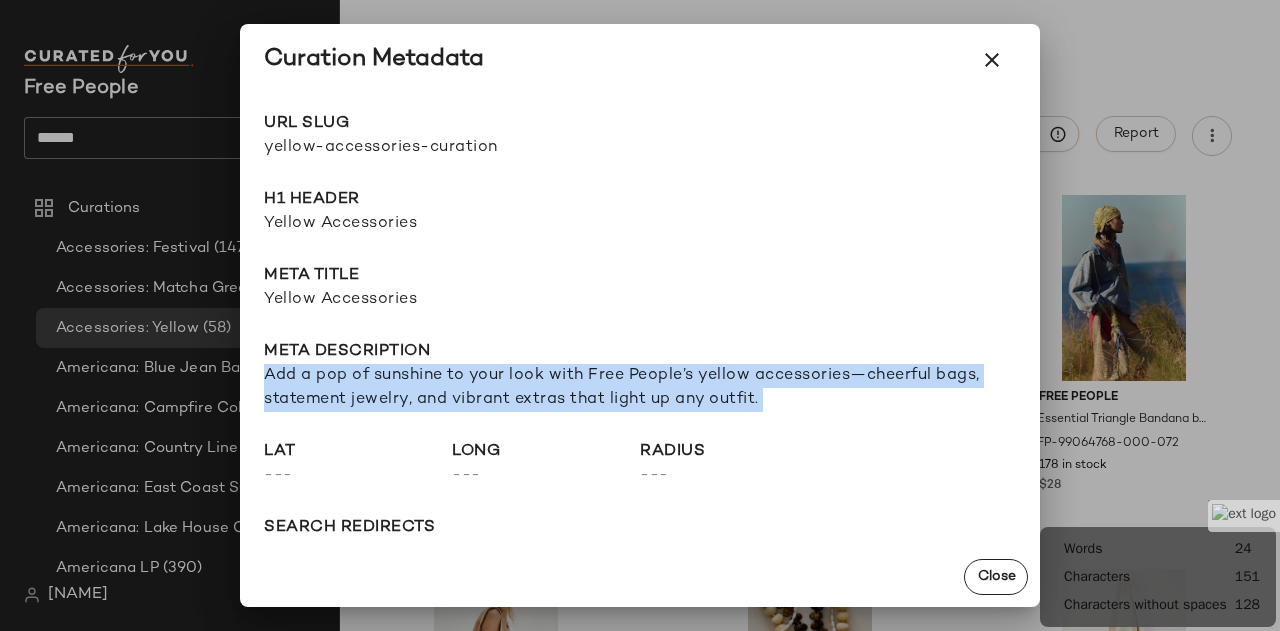 copy on "Add a pop of sunshine to your look with Free People’s yellow accessories—cheerful bags, statement jewelry, and vibrant extras that light up any outfit." 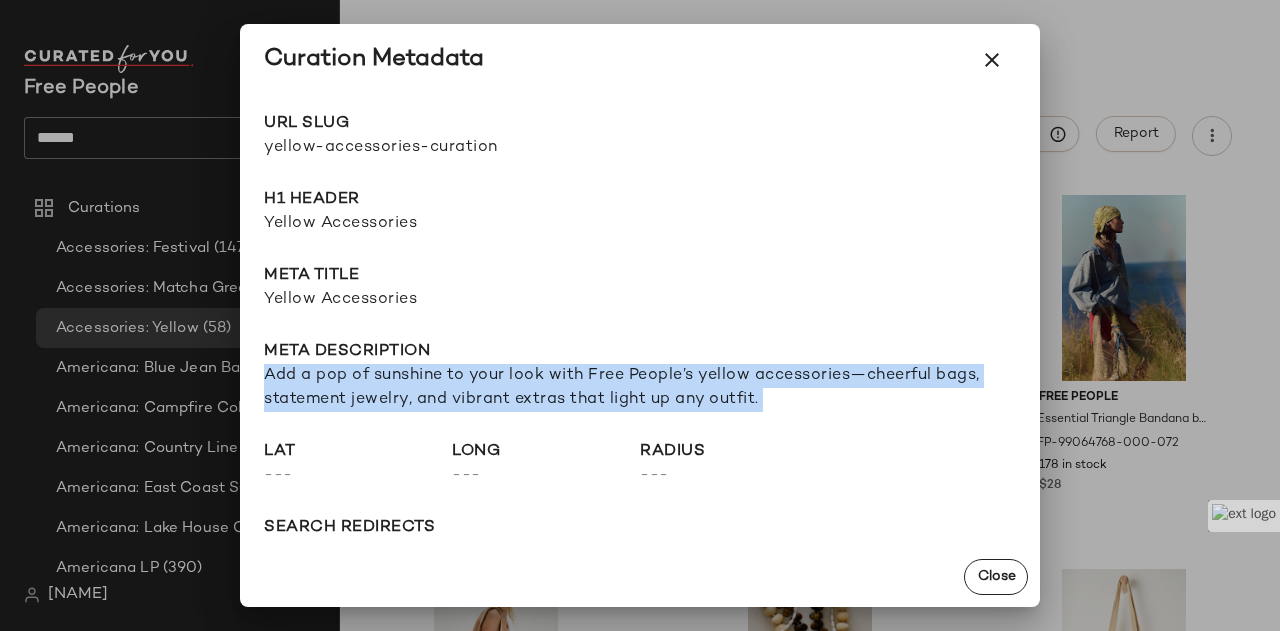 click at bounding box center (992, 60) 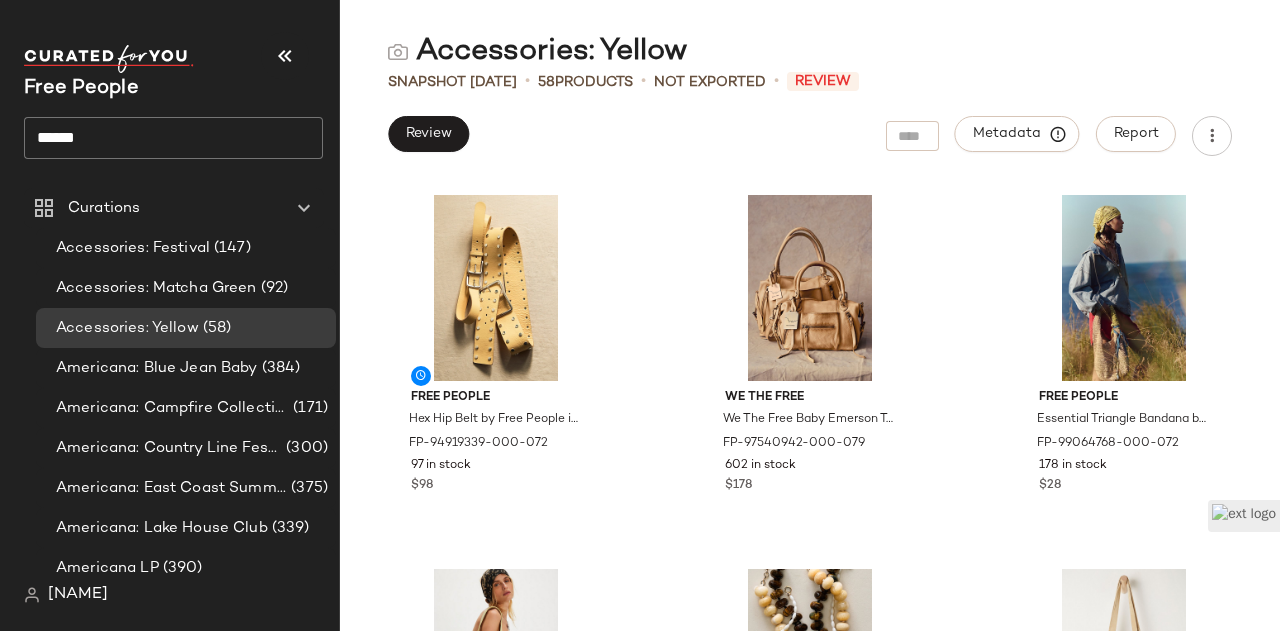 click on "******" 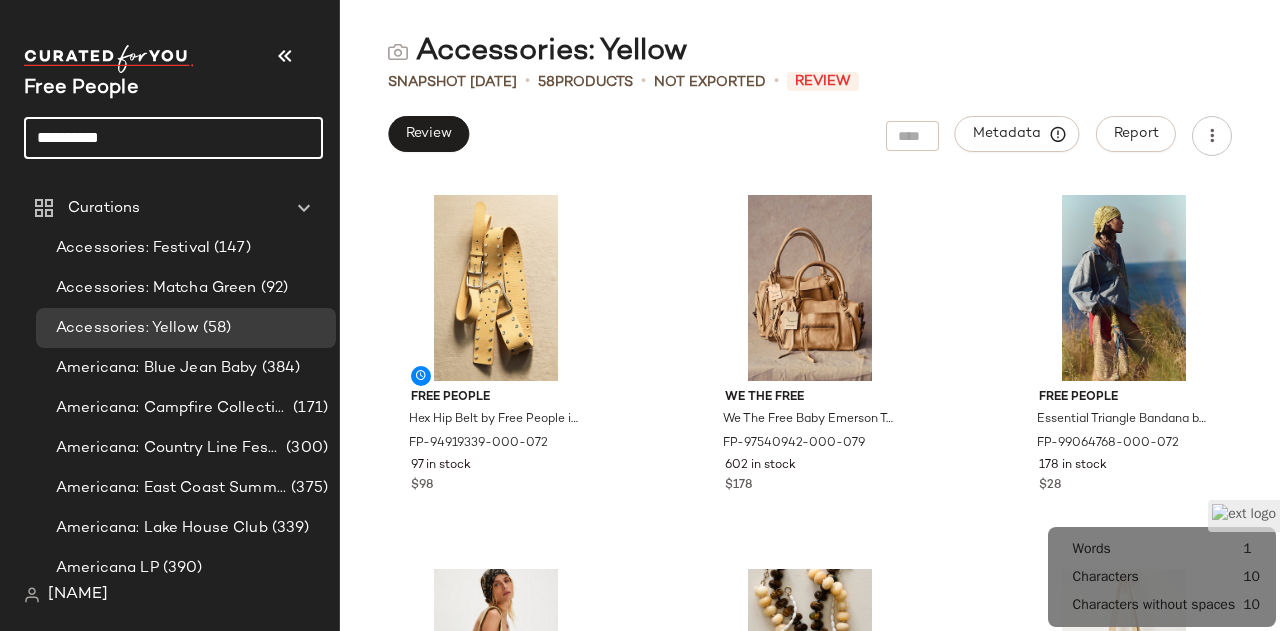click on "**********" 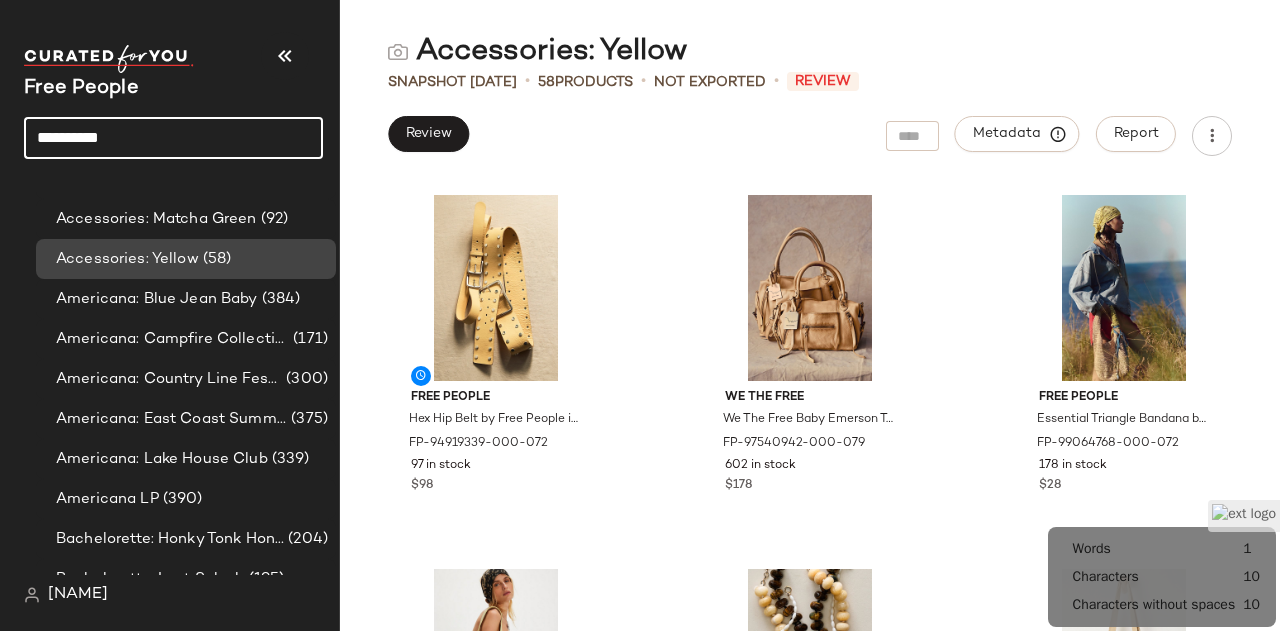 scroll, scrollTop: 100, scrollLeft: 0, axis: vertical 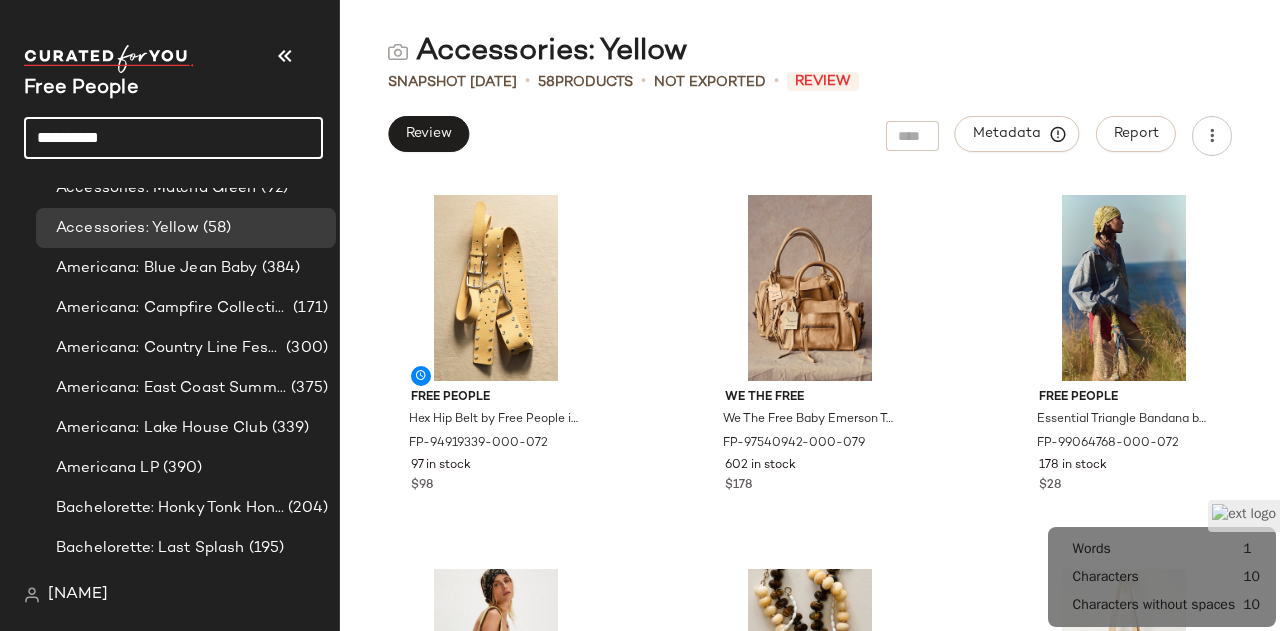 click on "**********" 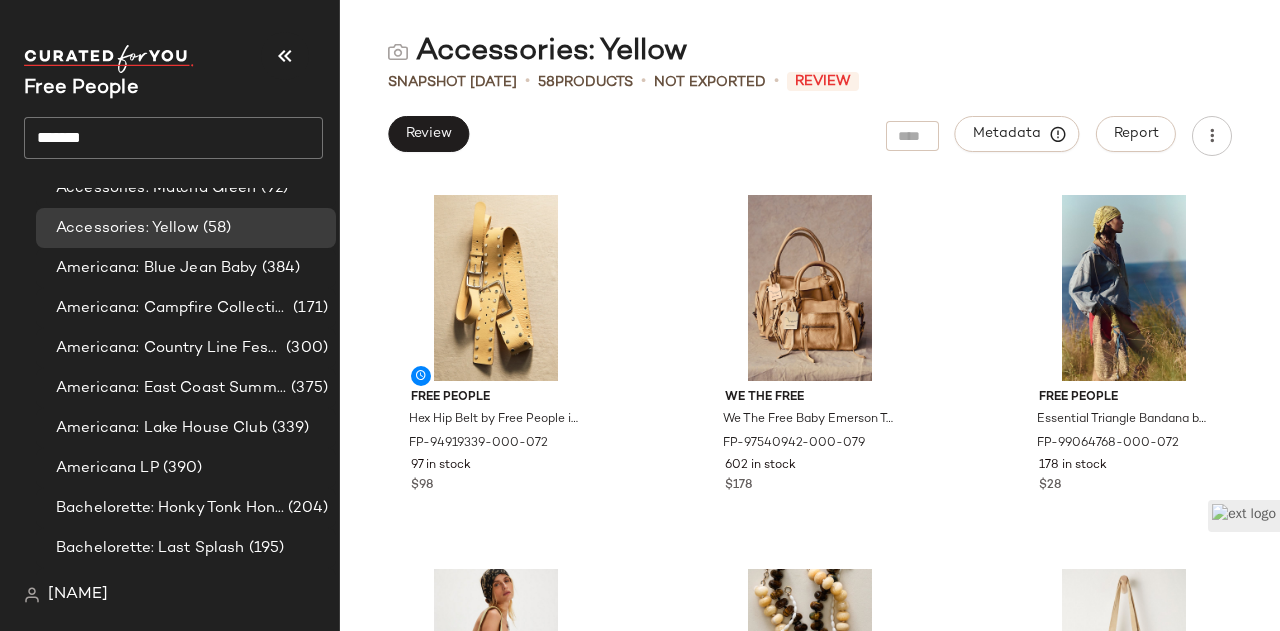 click on "*******" 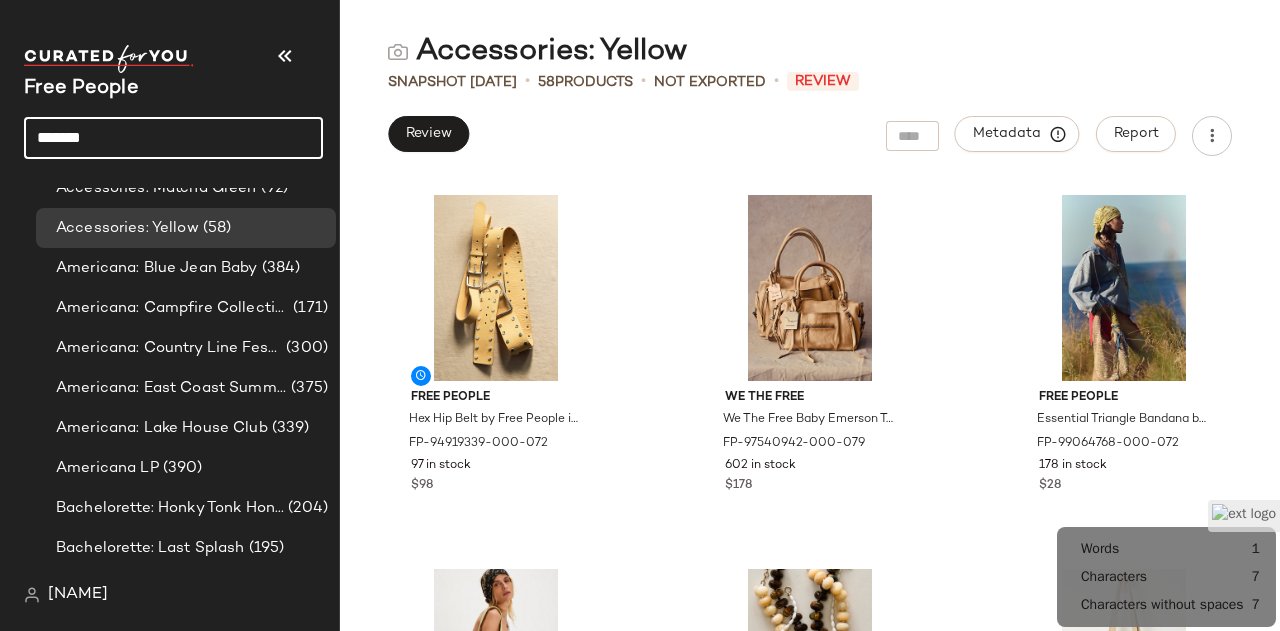 click on "*******" 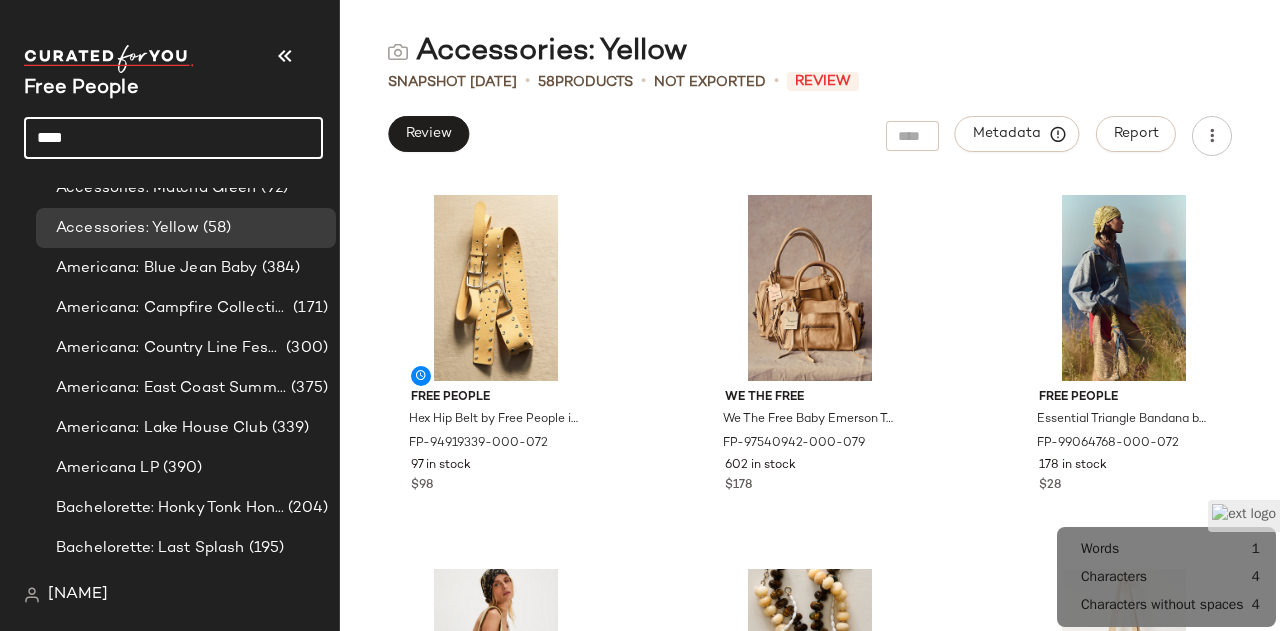 click on "****" 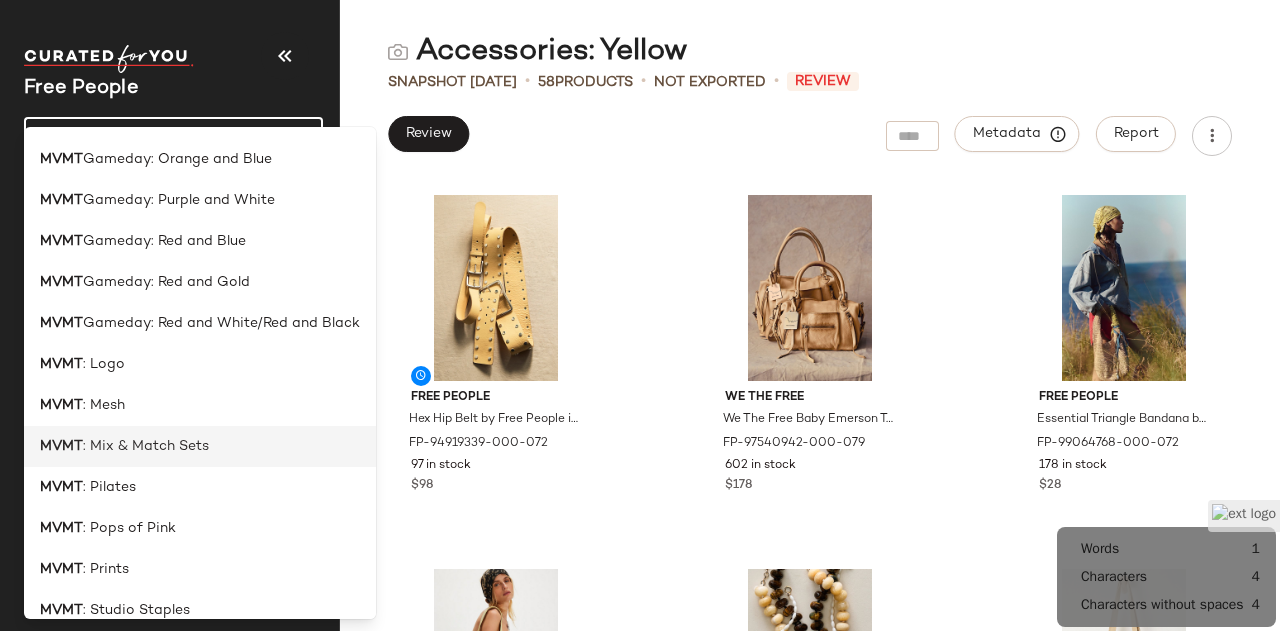scroll, scrollTop: 631, scrollLeft: 0, axis: vertical 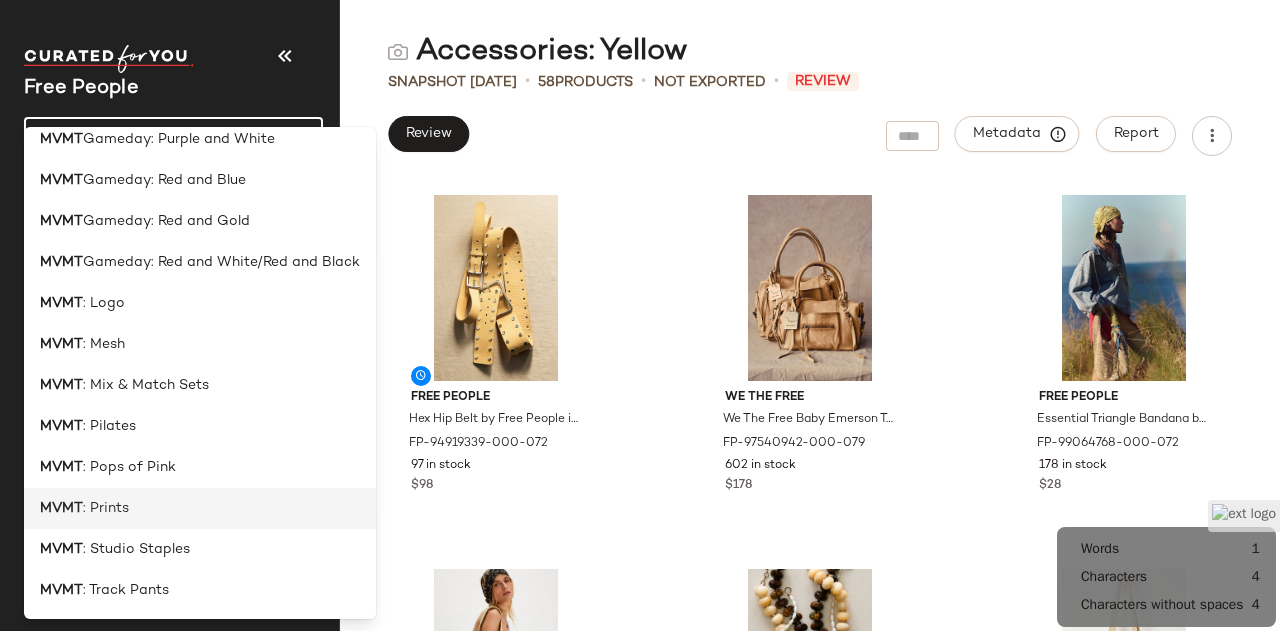 click on "MVMT : Prints" 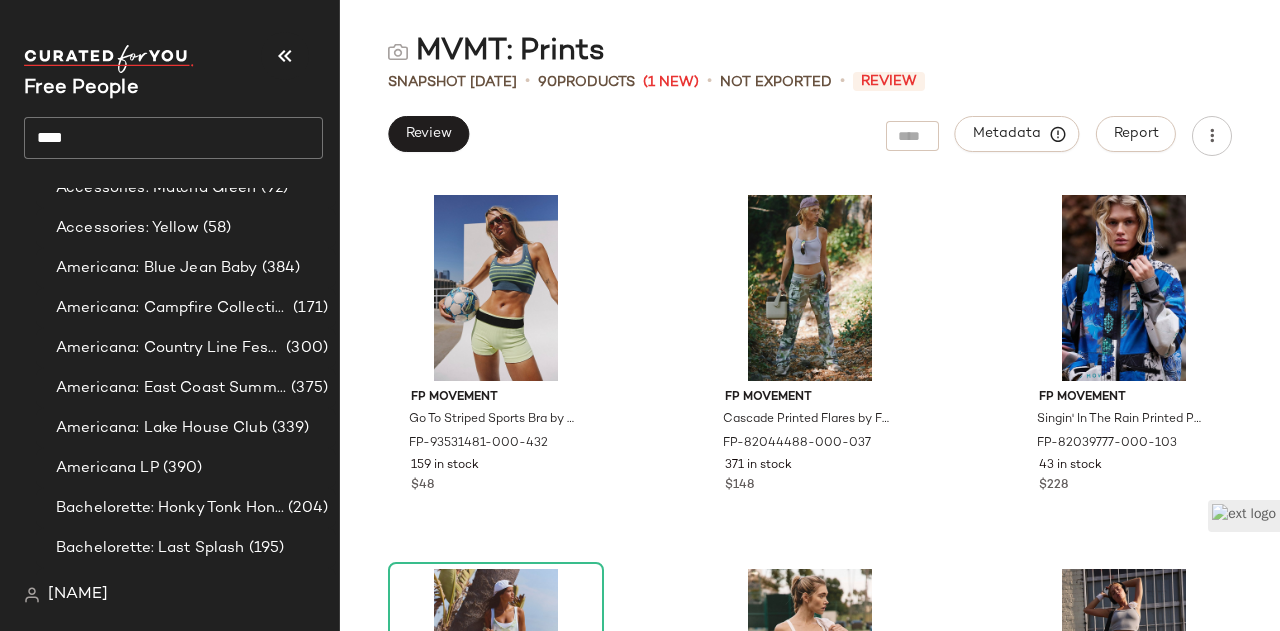 click on "****" 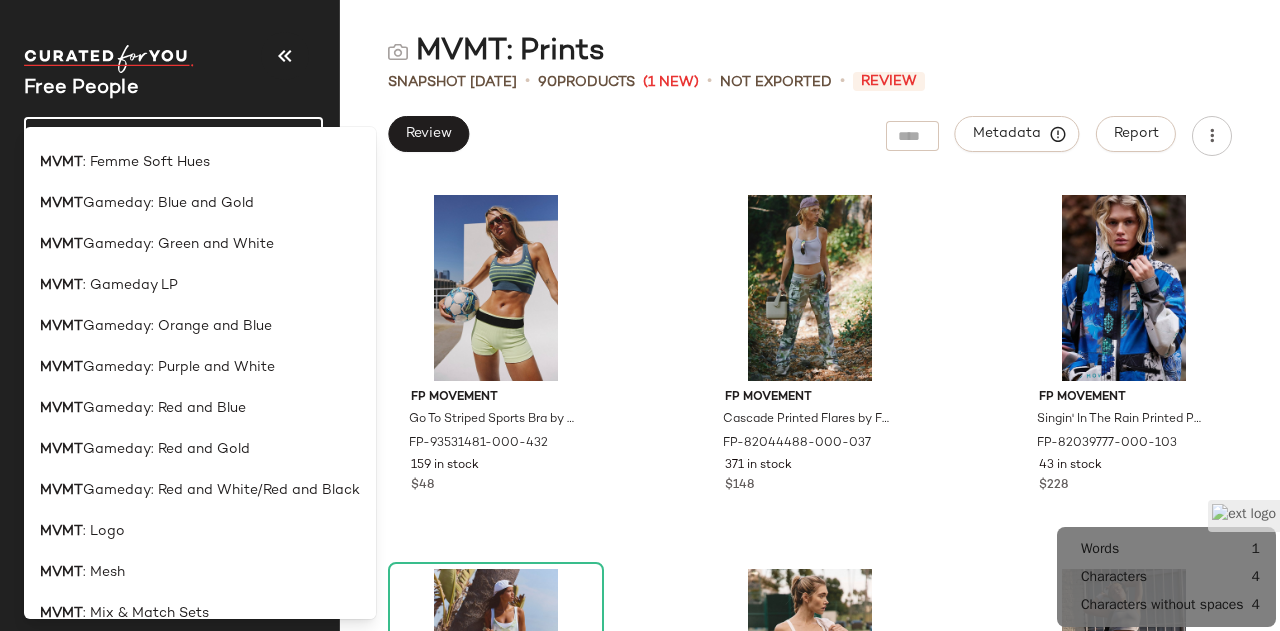 scroll, scrollTop: 331, scrollLeft: 0, axis: vertical 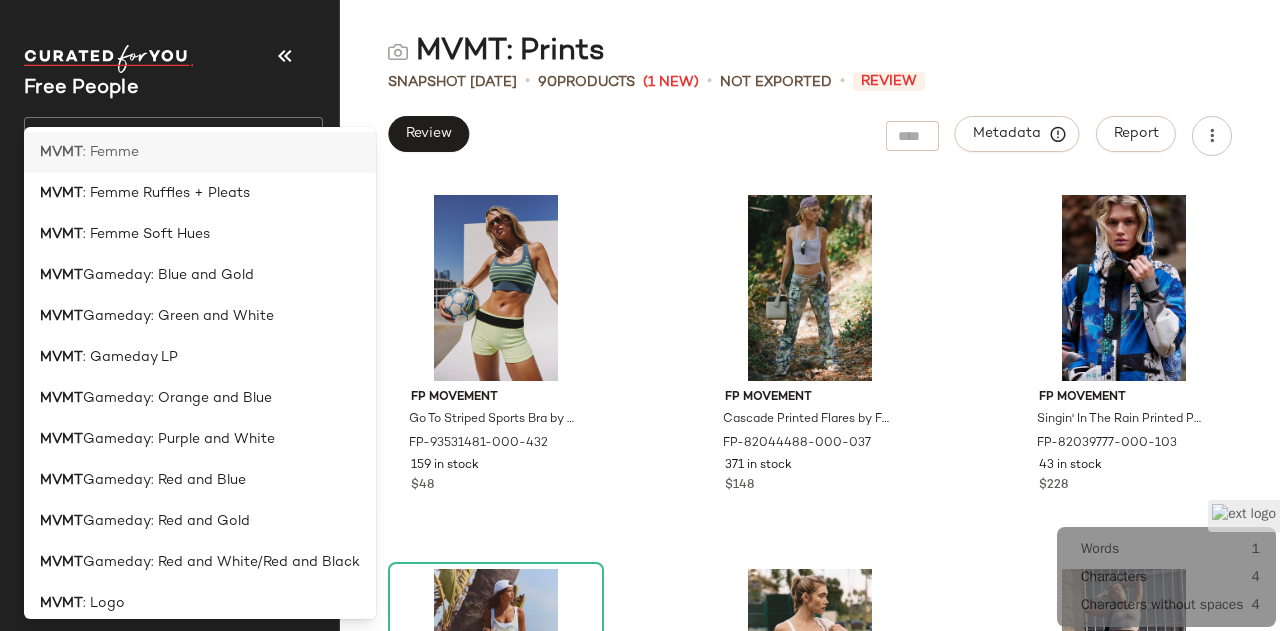 click on "MVMT : Femme" 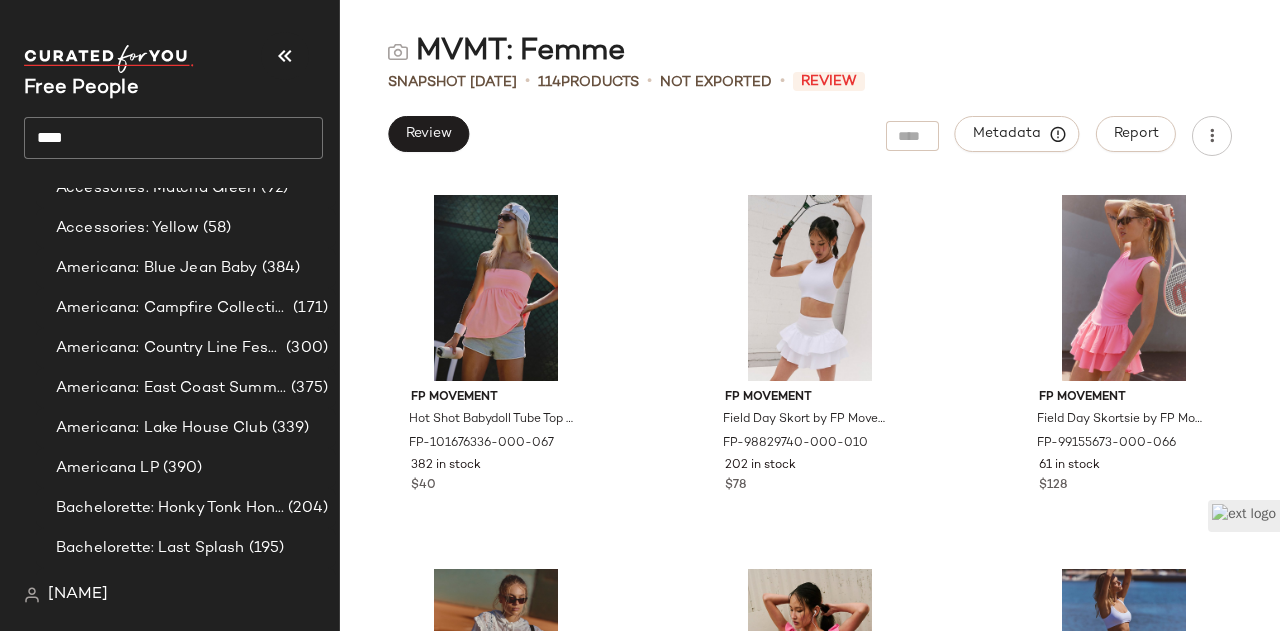 click on "****" 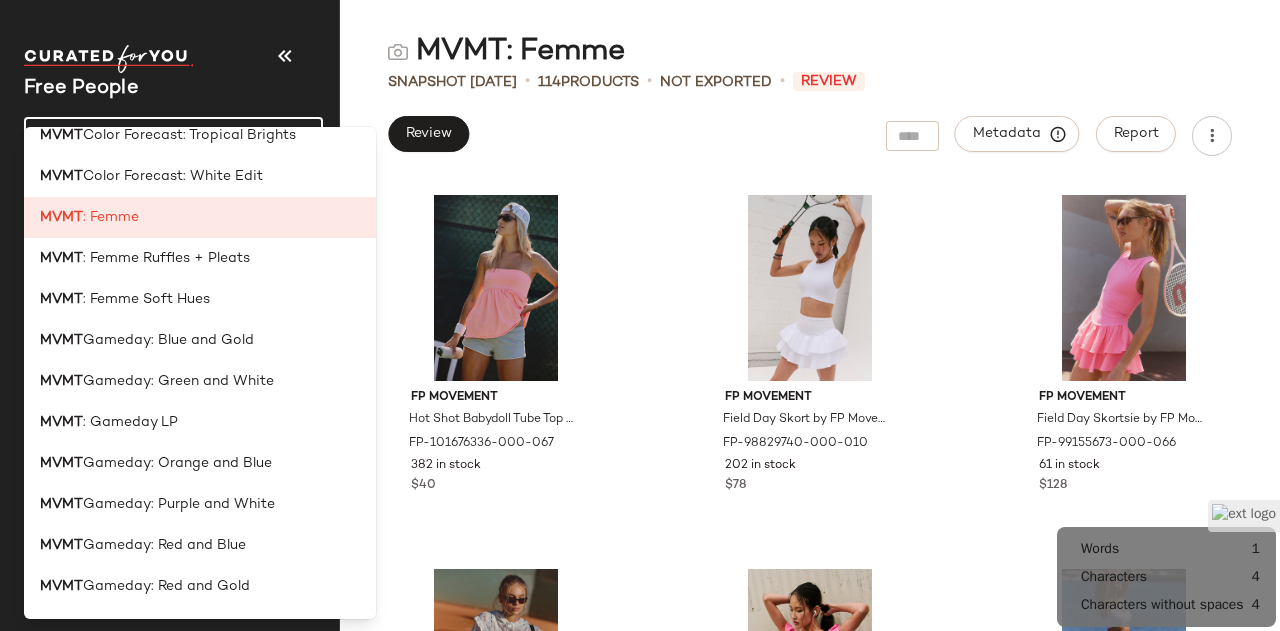 scroll, scrollTop: 300, scrollLeft: 0, axis: vertical 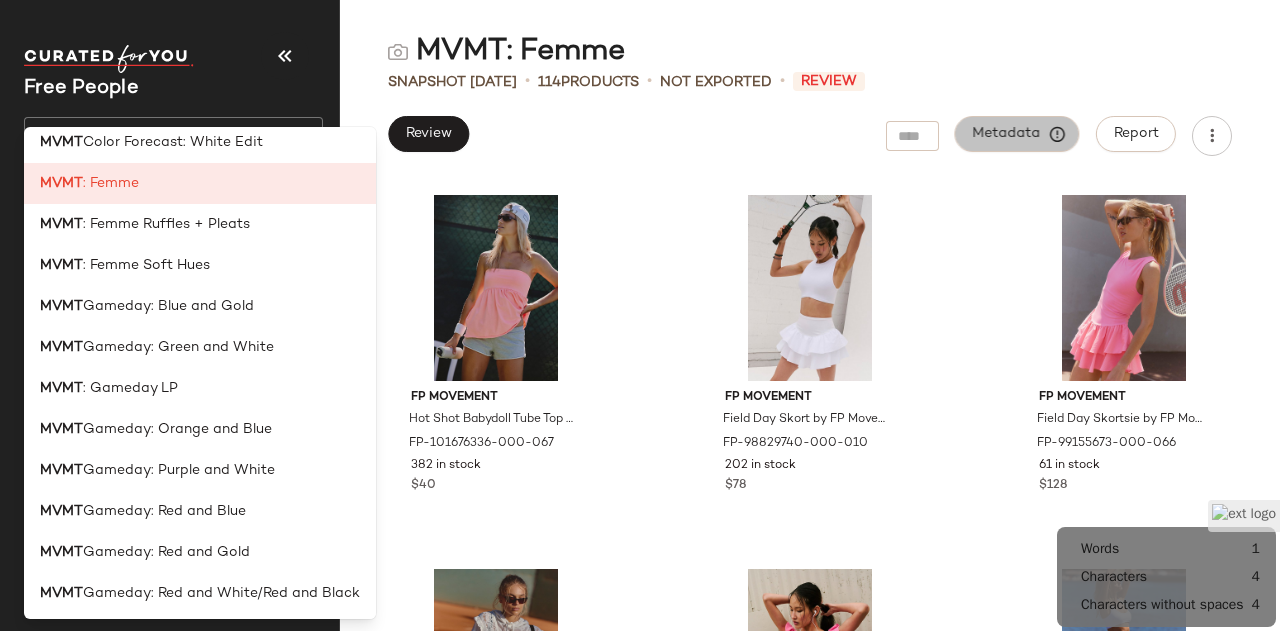 click on "Metadata" at bounding box center (1017, 134) 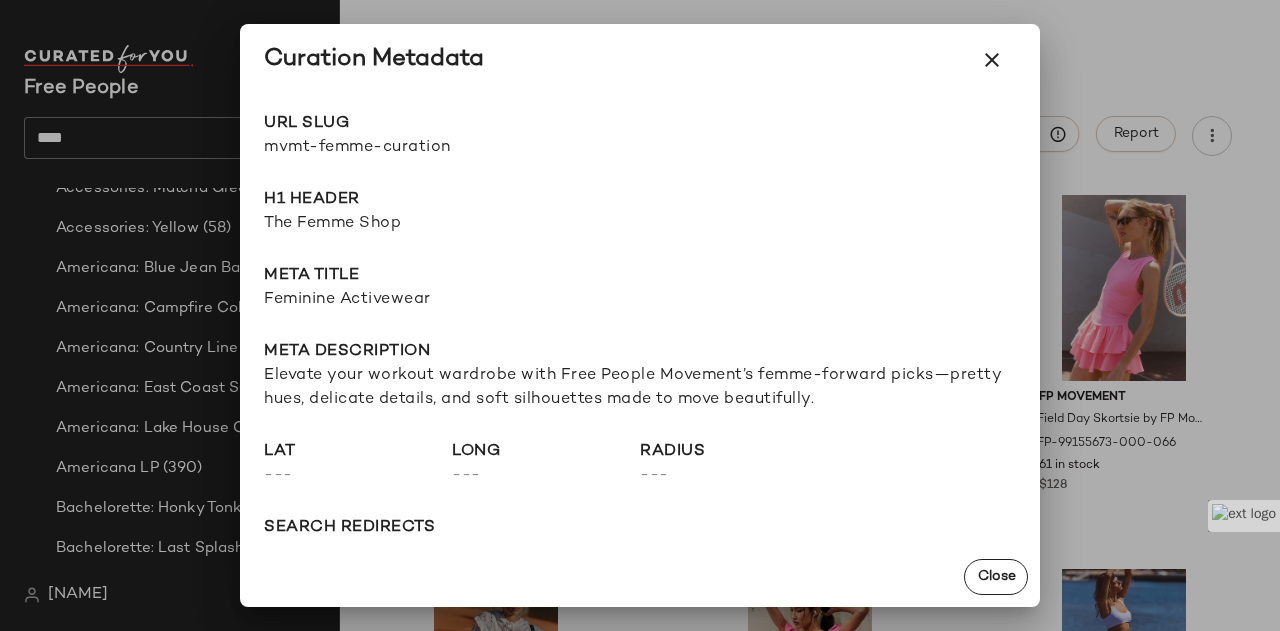 click on "mvmt-femme-curation" at bounding box center (452, 148) 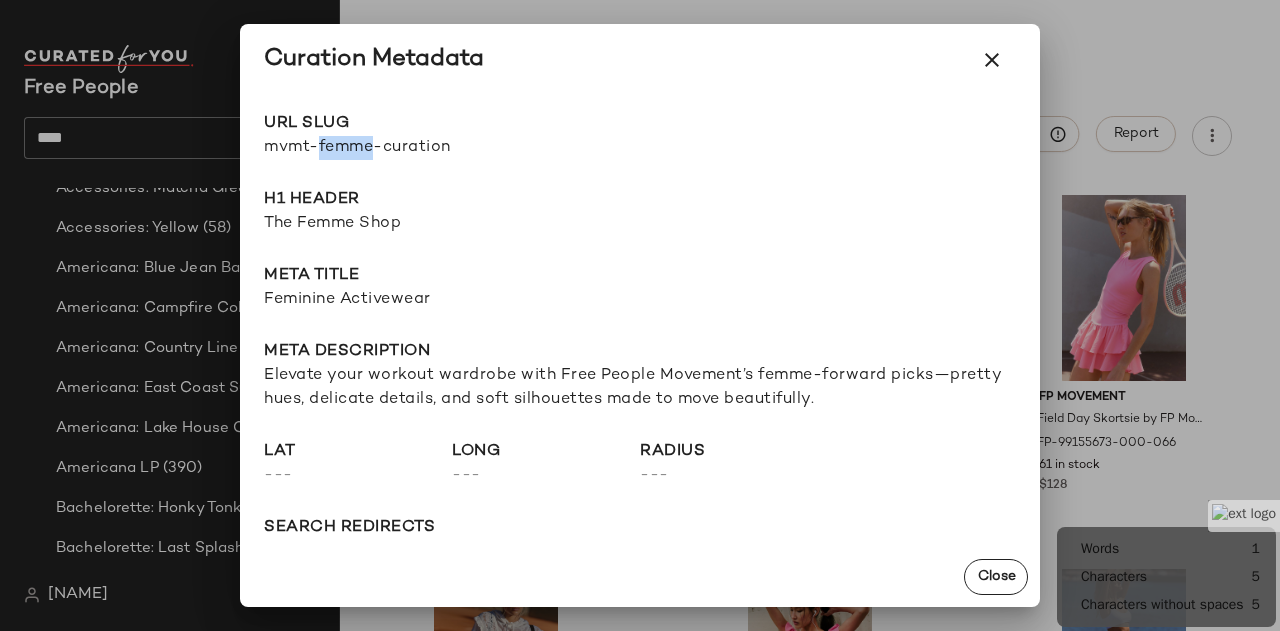click on "mvmt-femme-curation" at bounding box center (452, 148) 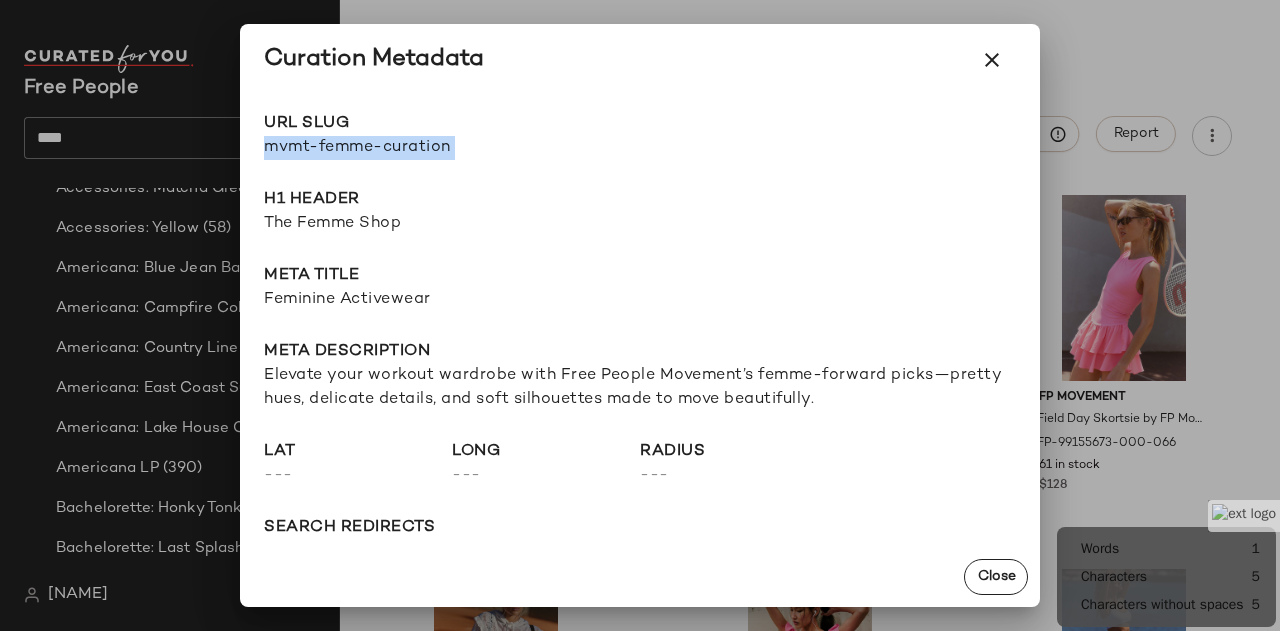 click on "mvmt-femme-curation" at bounding box center (452, 148) 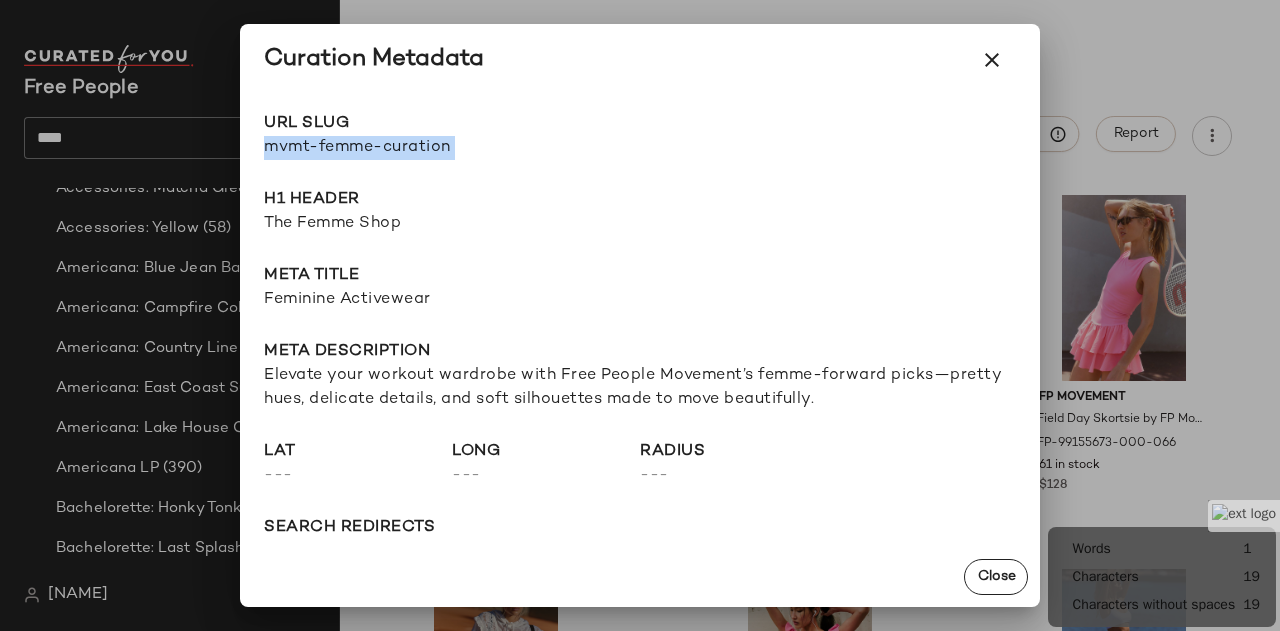 copy on "mvmt-femme-curation Go to Shop" 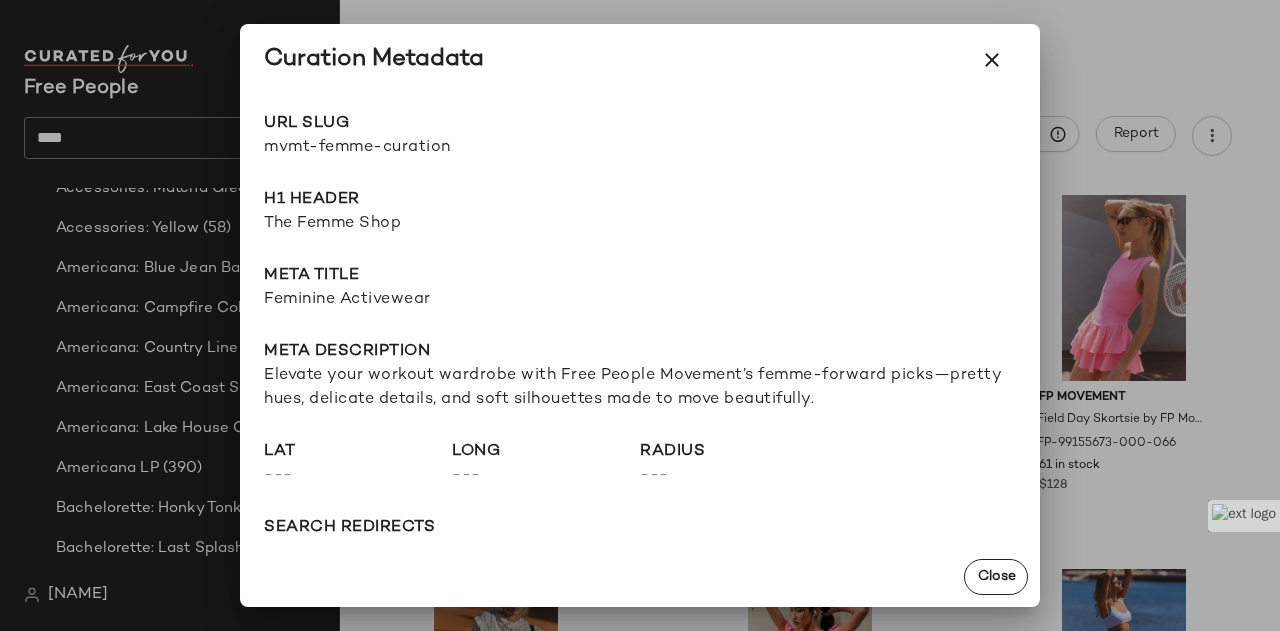 click on "The Femme Shop" at bounding box center [640, 224] 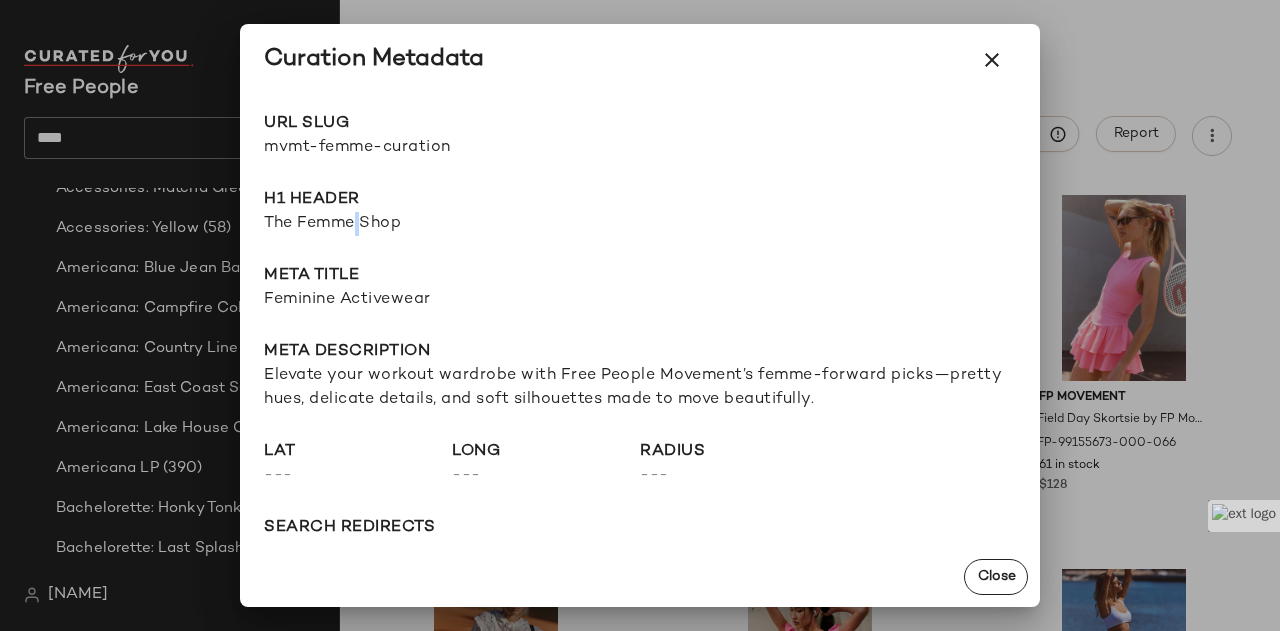 click on "The Femme Shop" at bounding box center (640, 224) 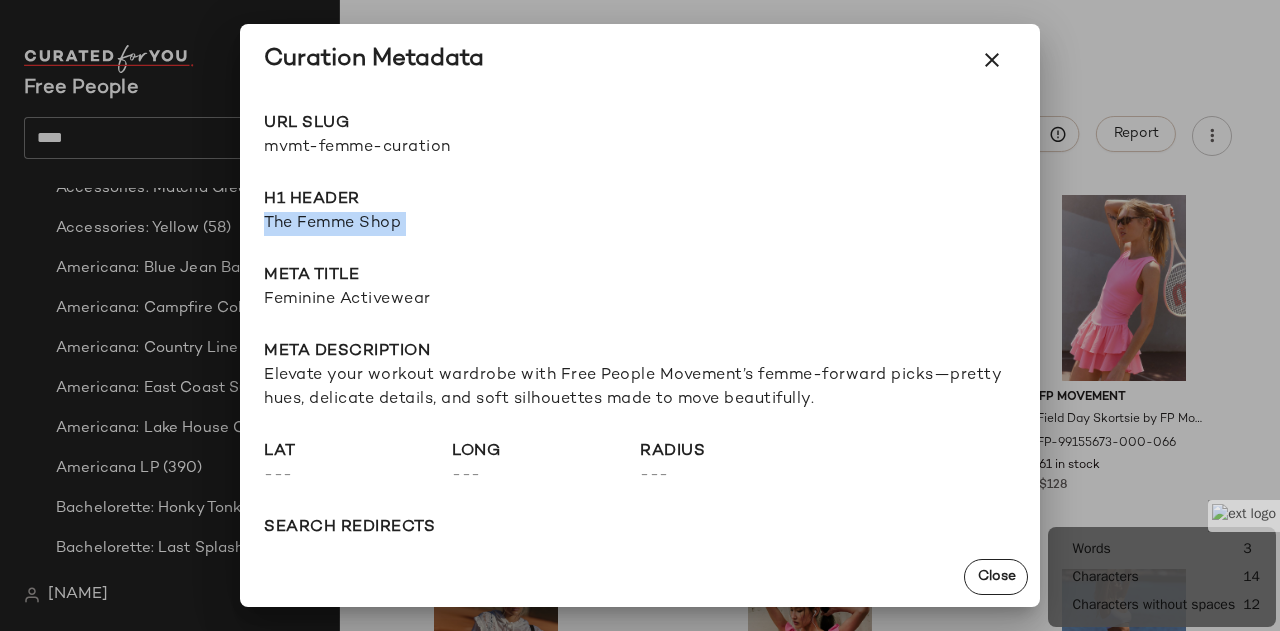 click on "The Femme Shop" at bounding box center [640, 224] 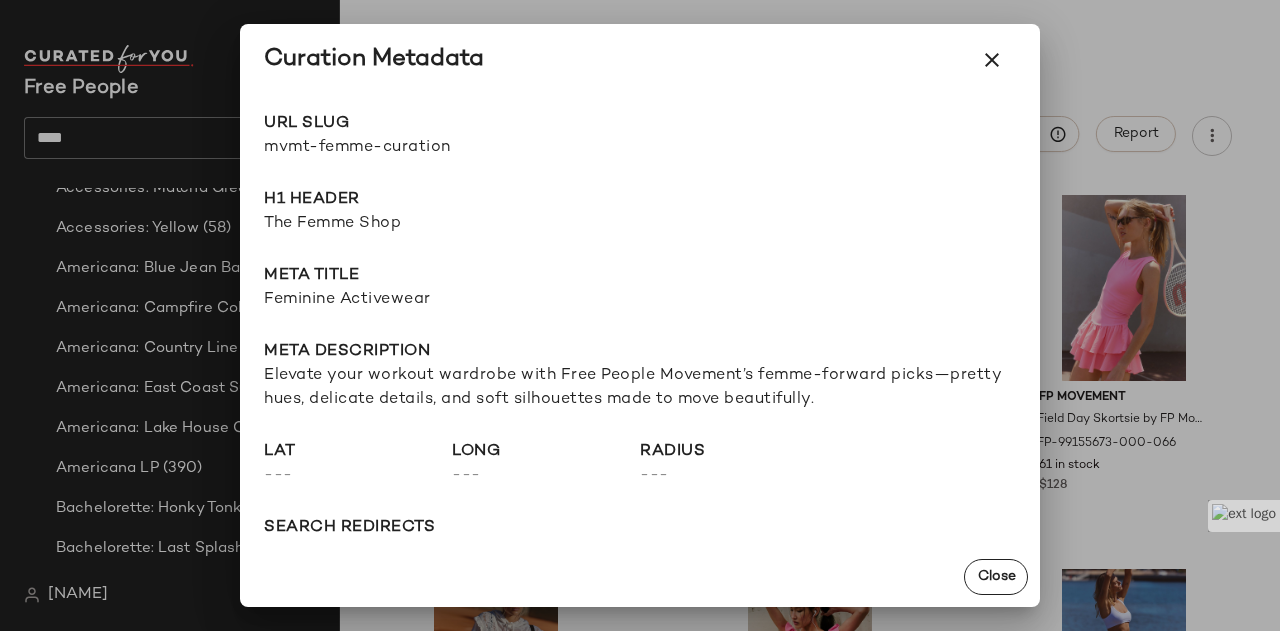 click on "Feminine Activewear" at bounding box center [640, 300] 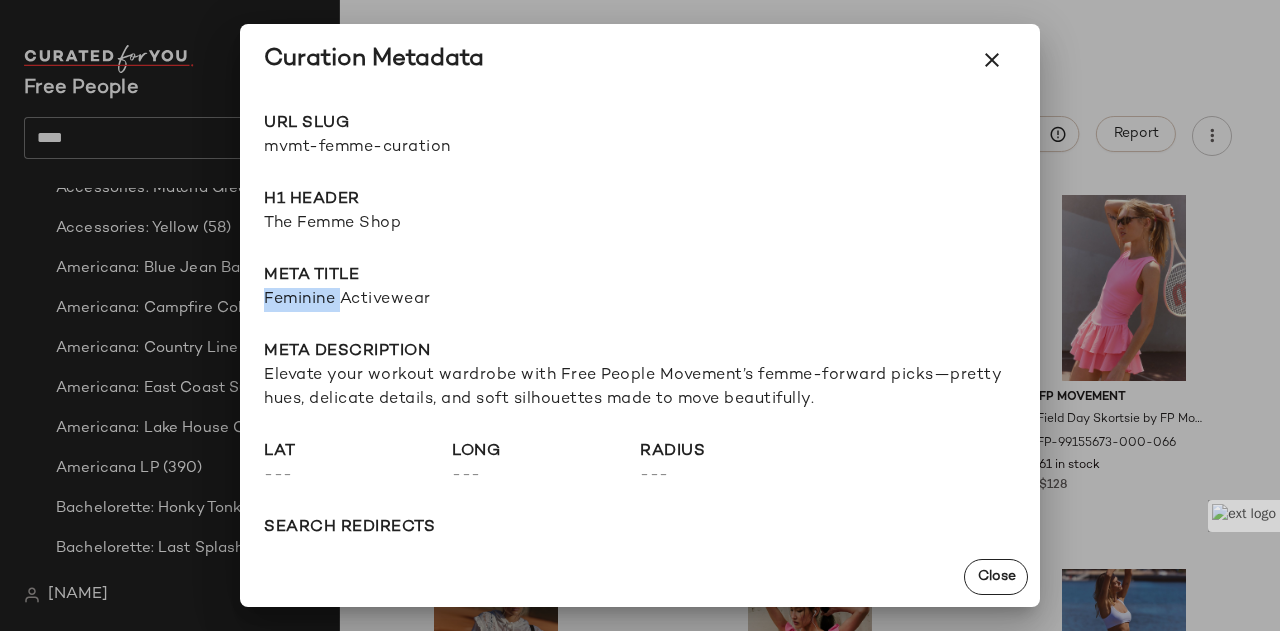 click on "Feminine Activewear" at bounding box center [640, 300] 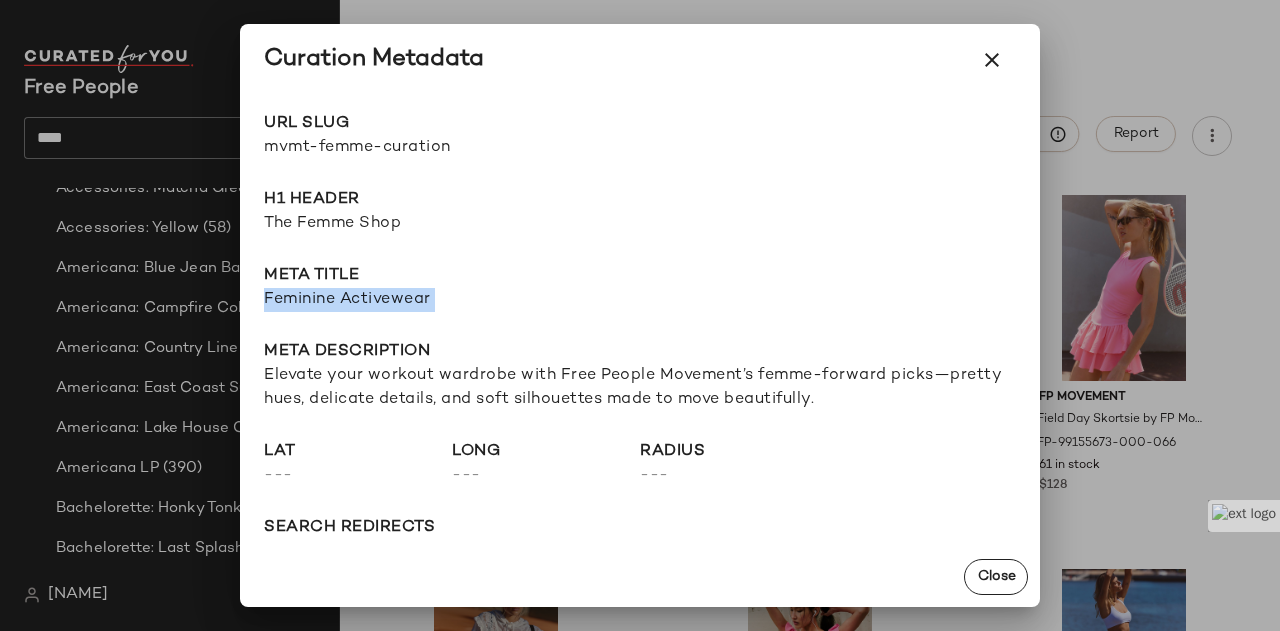 click on "Feminine Activewear" at bounding box center (640, 300) 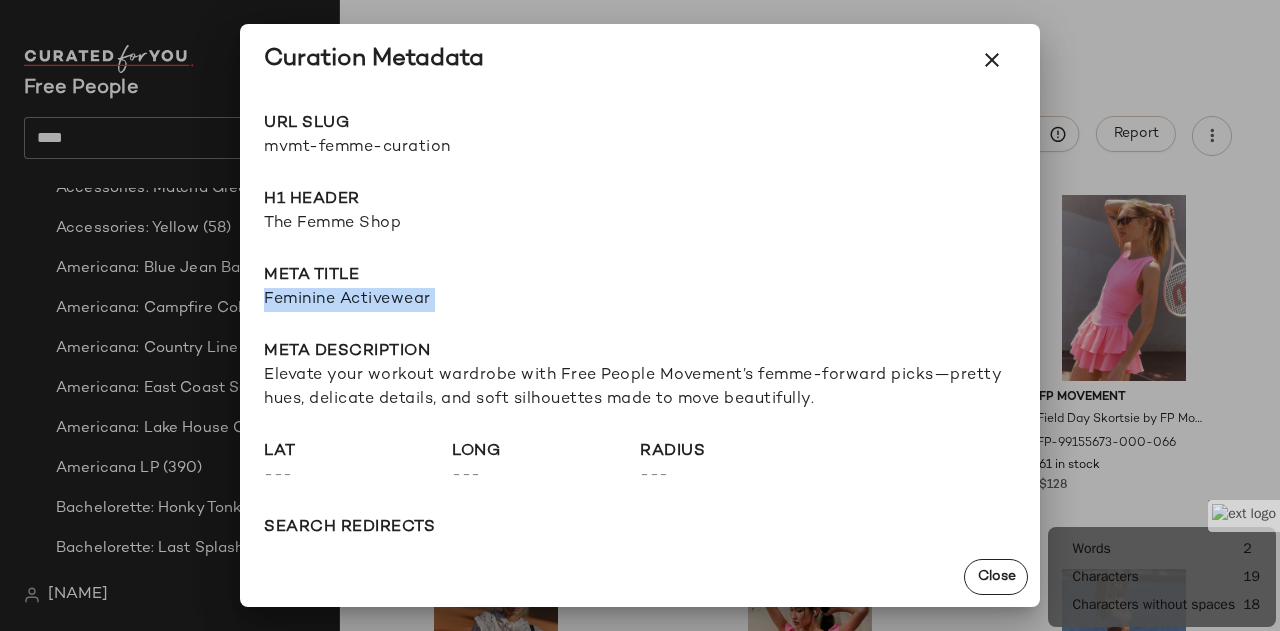 copy on "Feminine Activewear" 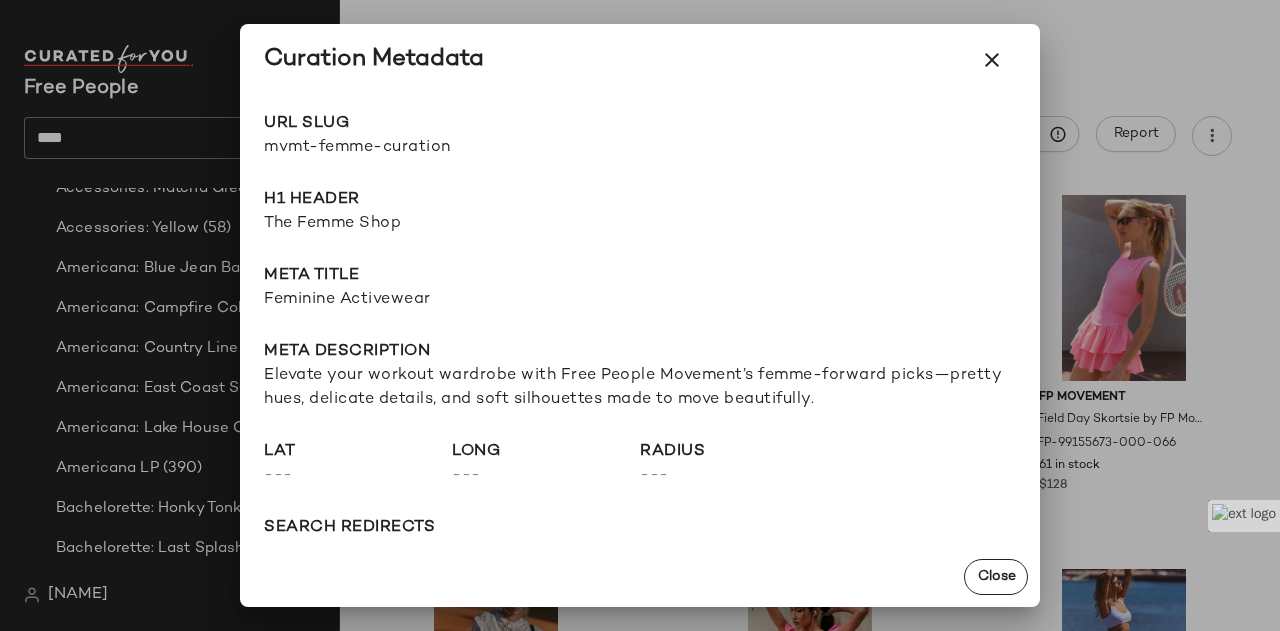 click on "Elevate your workout wardrobe with Free People Movement’s femme-forward picks—pretty hues, delicate details, and soft silhouettes made to move beautifully." at bounding box center (640, 388) 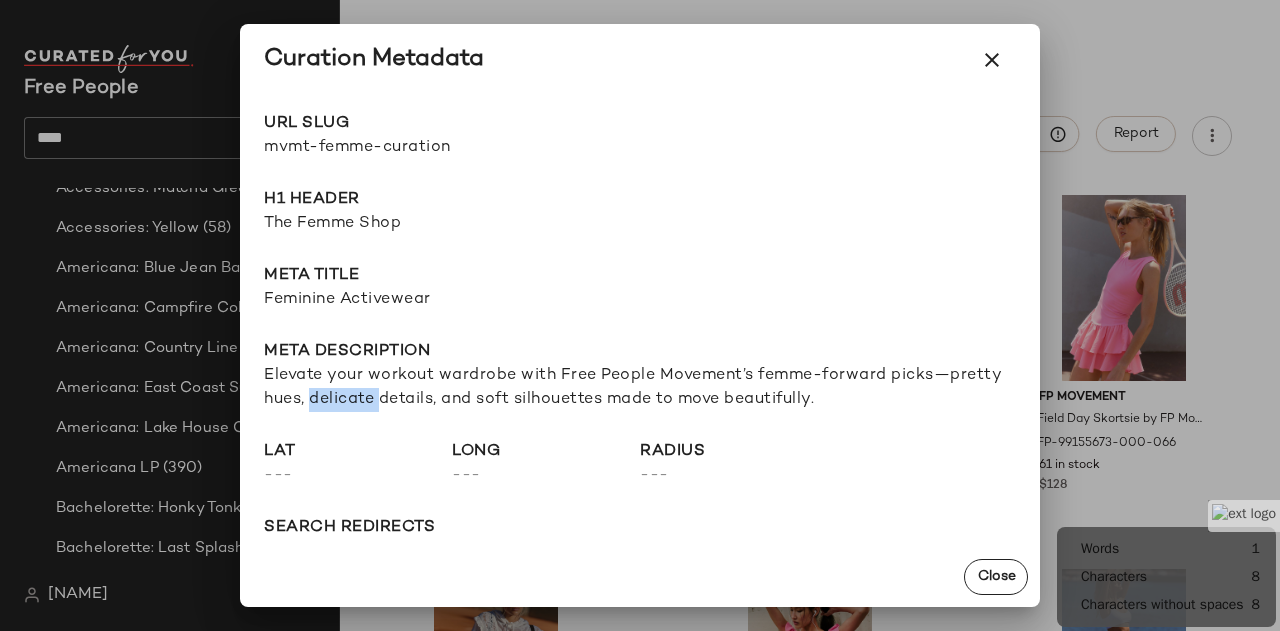 click on "Elevate your workout wardrobe with Free People Movement’s femme-forward picks—pretty hues, delicate details, and soft silhouettes made to move beautifully." at bounding box center (640, 388) 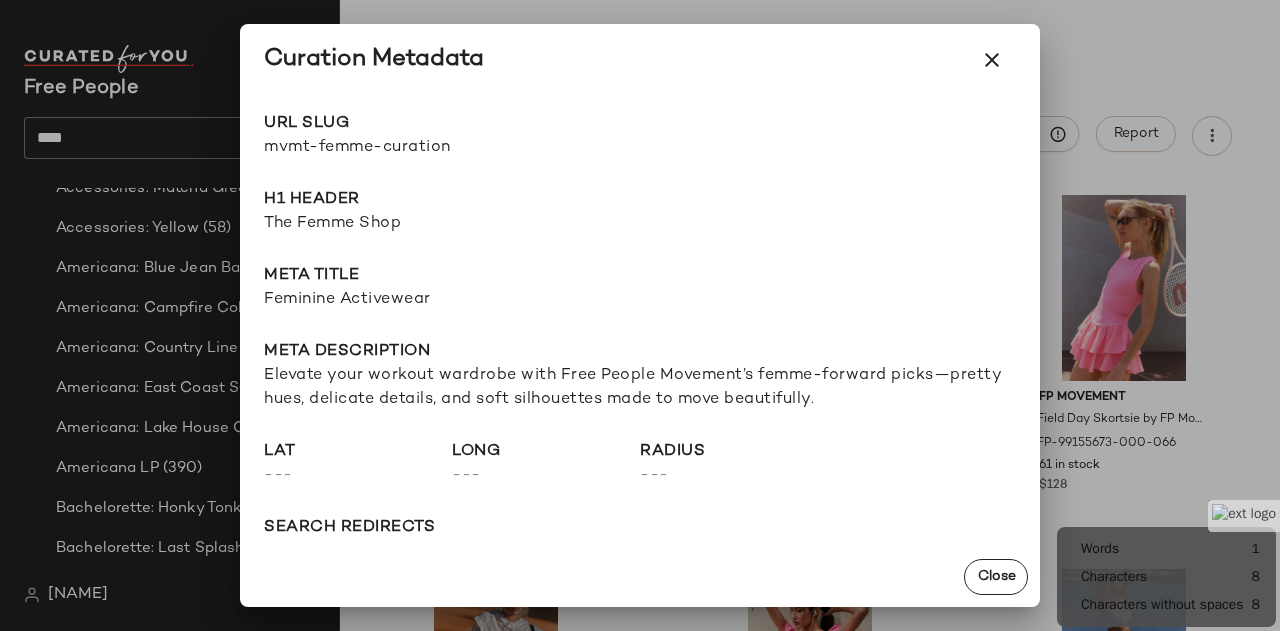 click on "Elevate your workout wardrobe with Free People Movement’s femme-forward picks—pretty hues, delicate details, and soft silhouettes made to move beautifully." at bounding box center (640, 388) 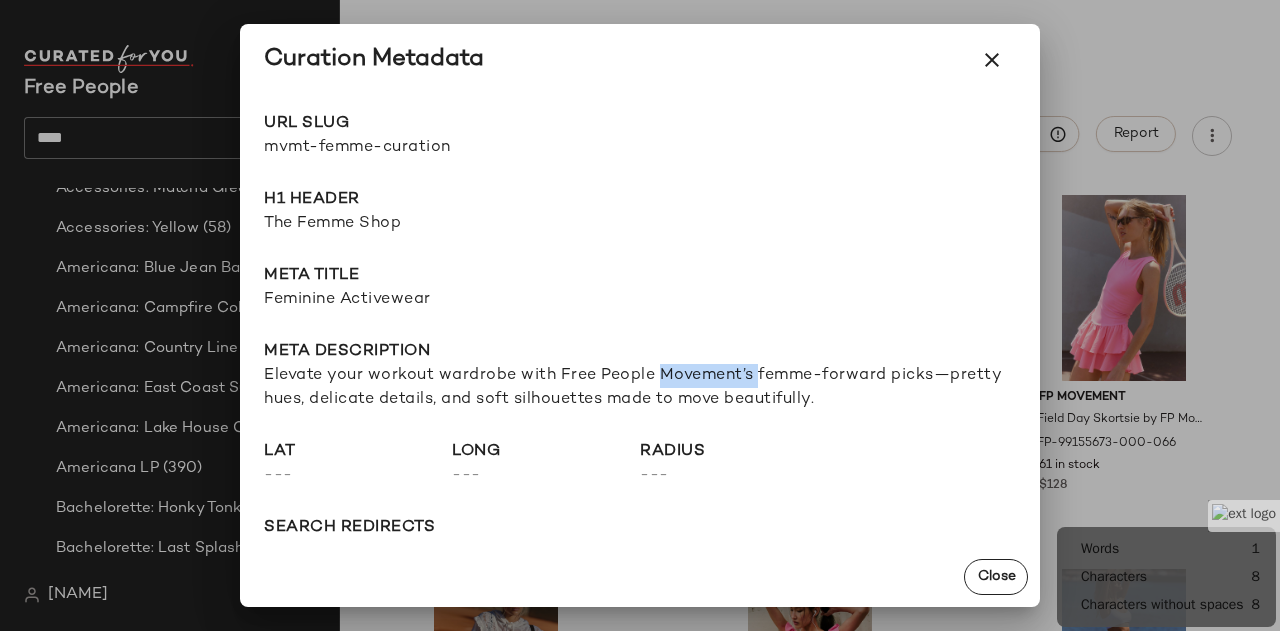 click on "Elevate your workout wardrobe with Free People Movement’s femme-forward picks—pretty hues, delicate details, and soft silhouettes made to move beautifully." at bounding box center [640, 388] 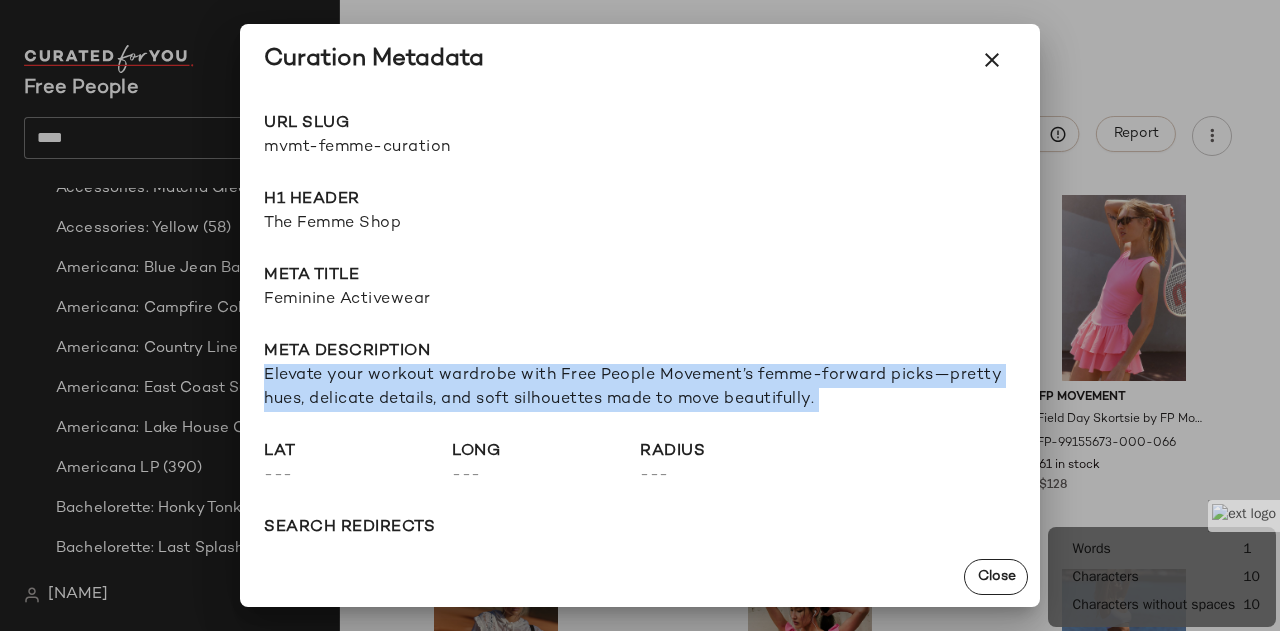 click on "Elevate your workout wardrobe with Free People Movement’s femme-forward picks—pretty hues, delicate details, and soft silhouettes made to move beautifully." at bounding box center (640, 388) 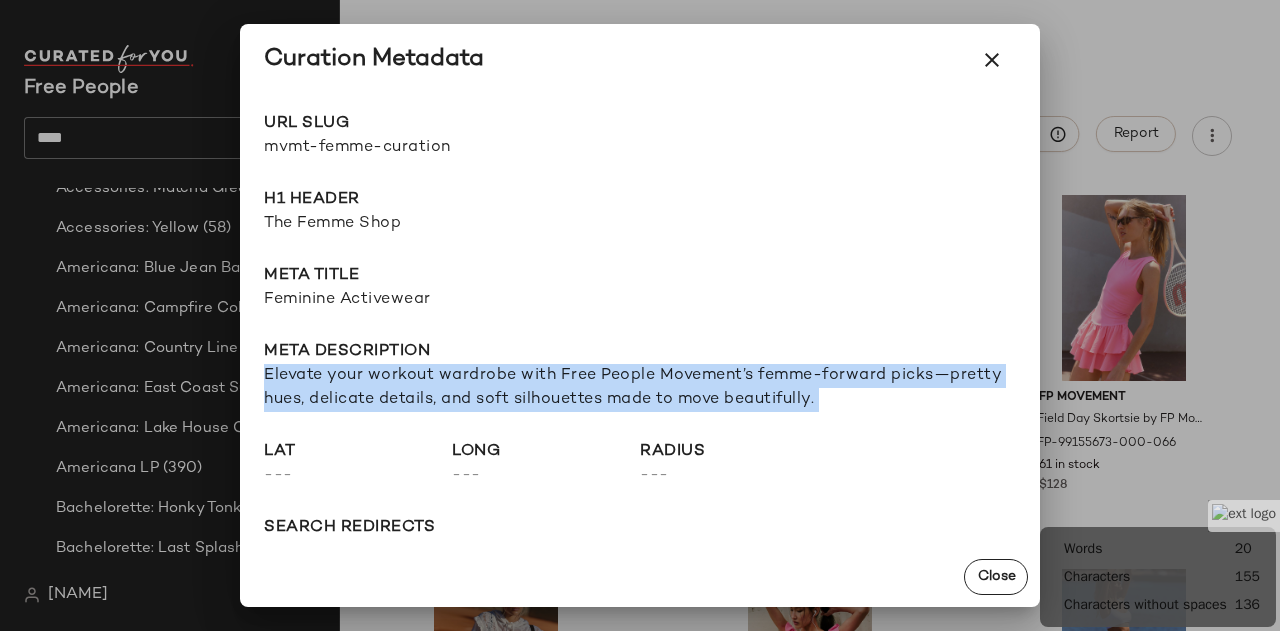 copy on "Elevate your workout wardrobe with Free People Movement’s femme-forward picks—pretty hues, delicate details, and soft silhouettes made to move beautifully." 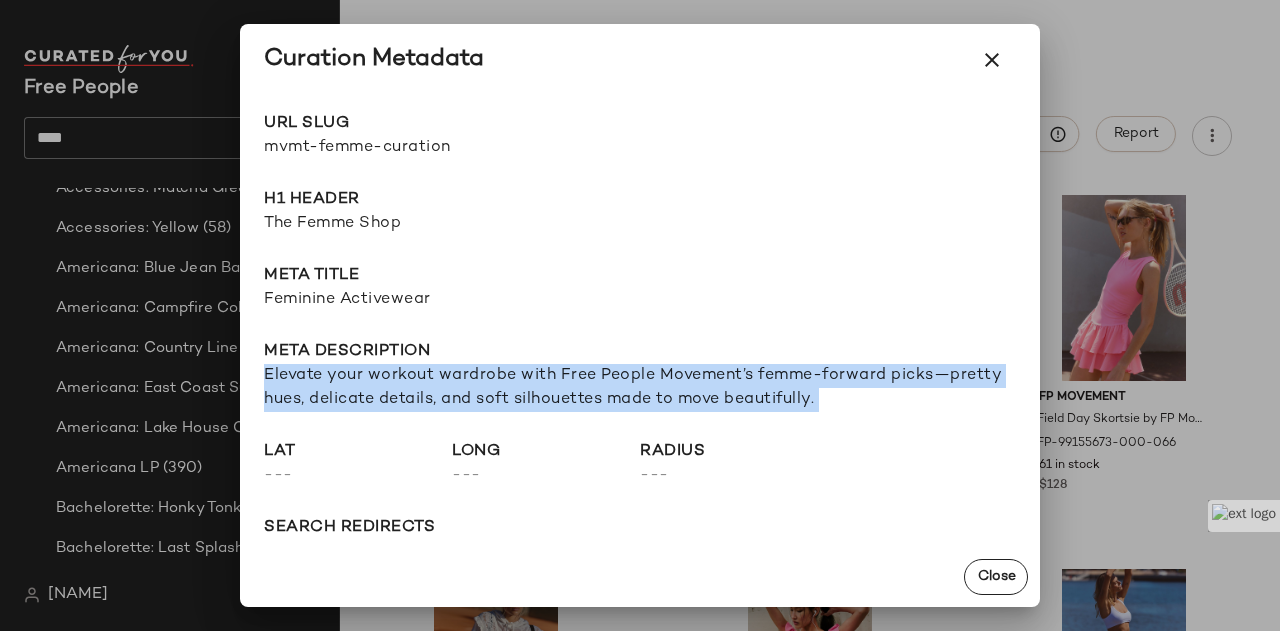 click at bounding box center [992, 60] 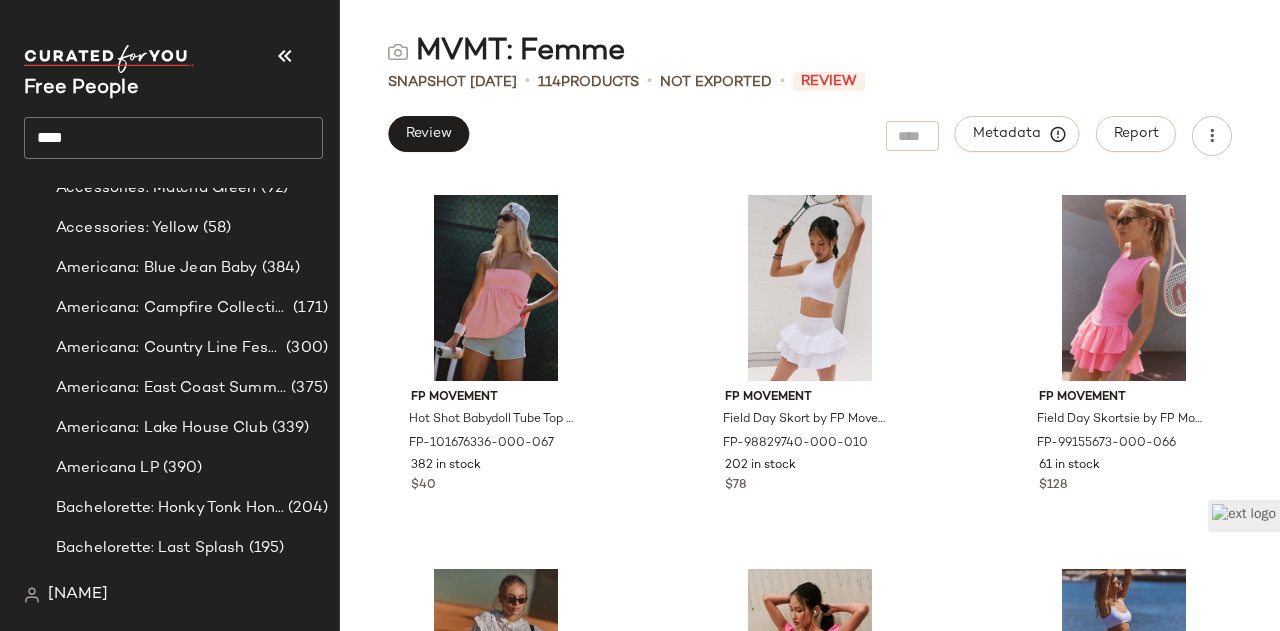 click on "****" 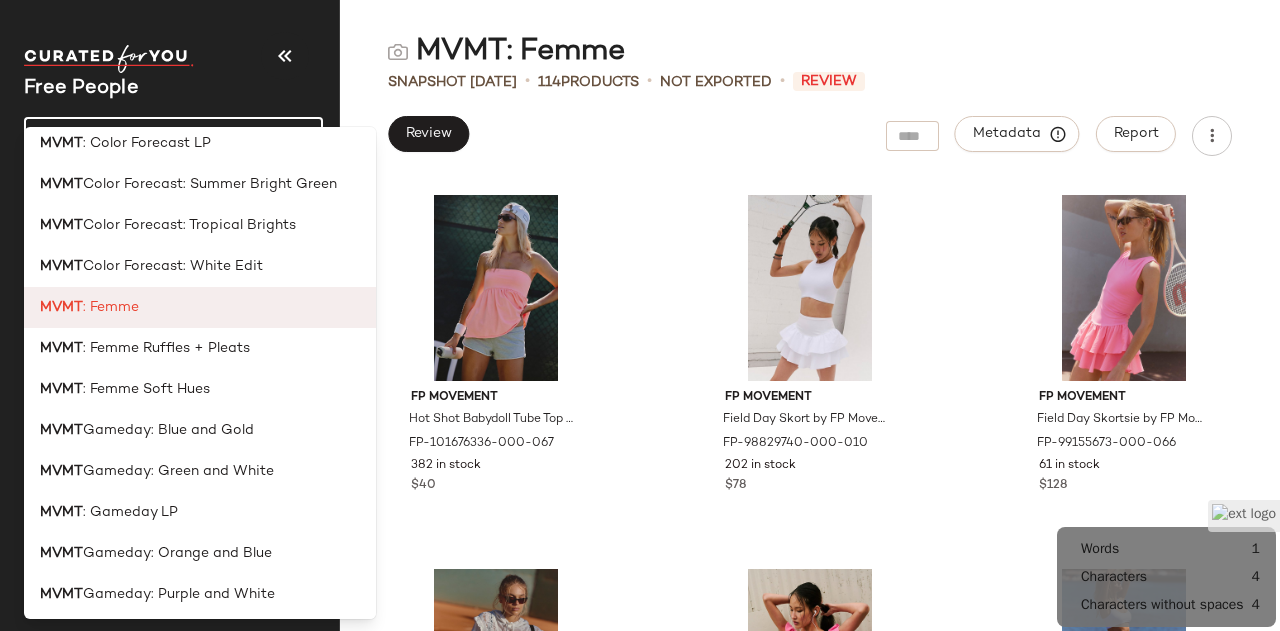 scroll, scrollTop: 200, scrollLeft: 0, axis: vertical 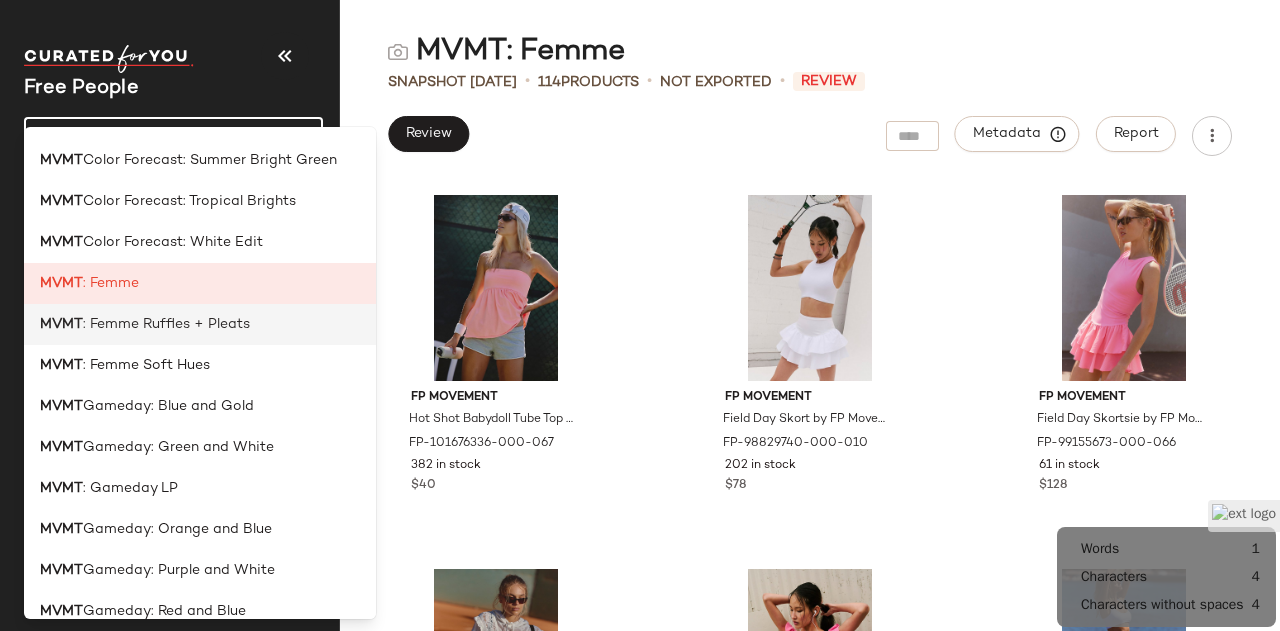 click on ": Femme Ruffles + Pleats" at bounding box center [166, 324] 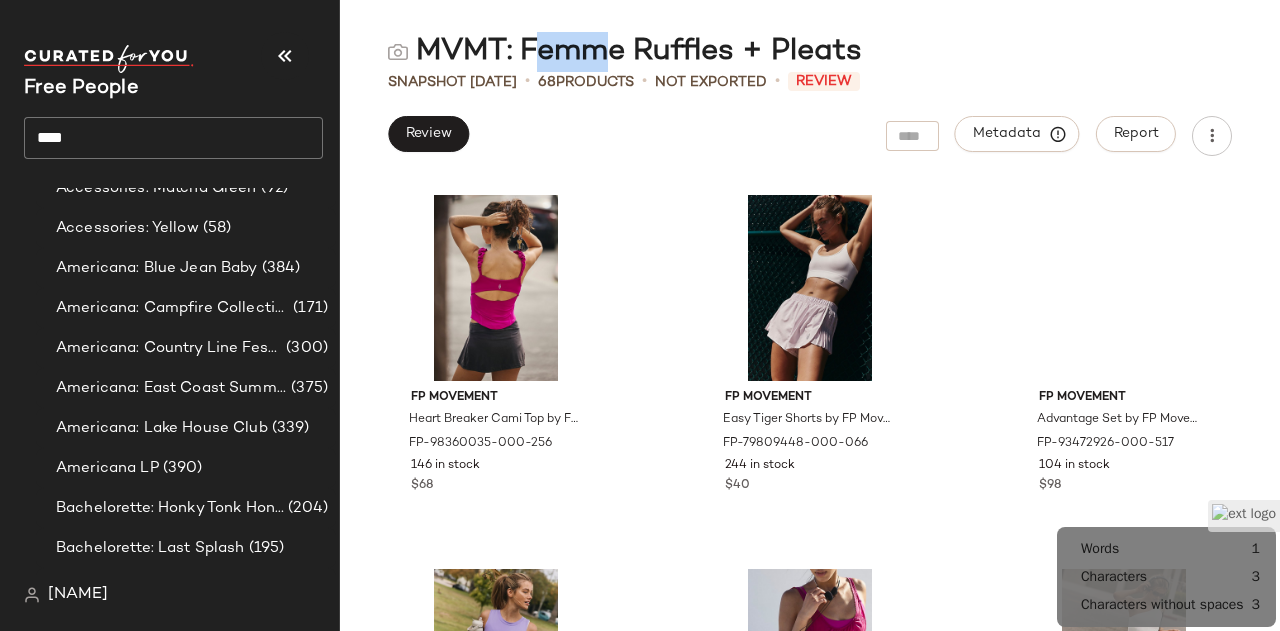 drag, startPoint x: 524, startPoint y: 59, endPoint x: 576, endPoint y: 68, distance: 52.773098 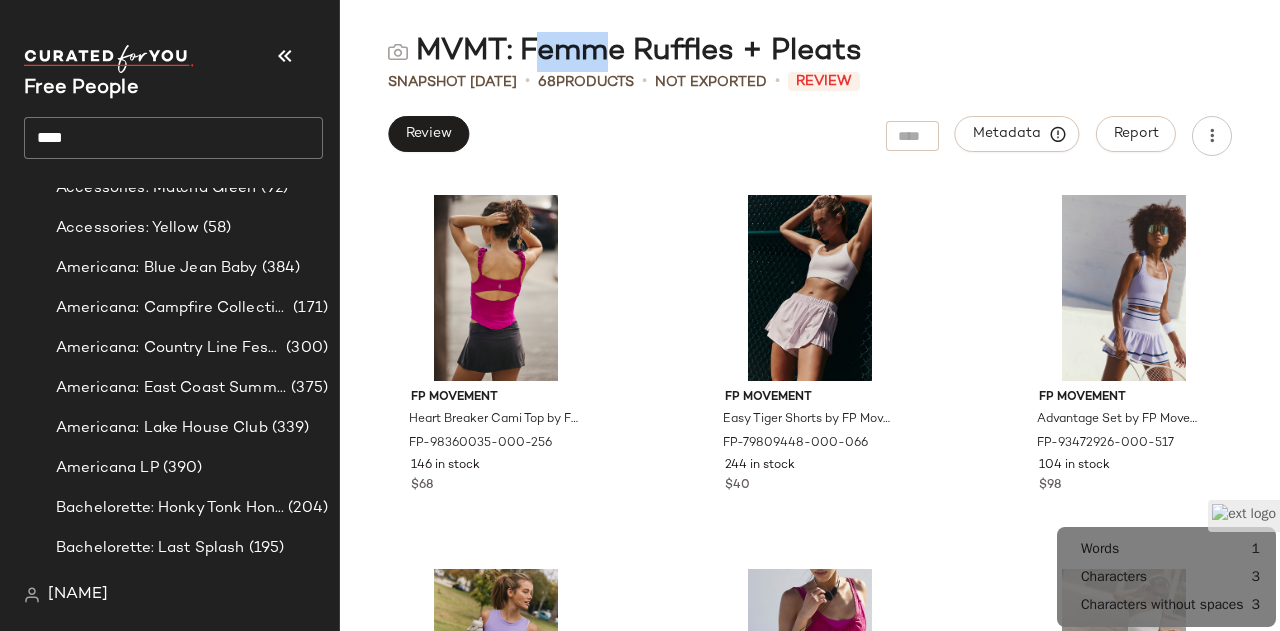 click on "MVMT: Femme Ruffles + Pleats" at bounding box center [625, 52] 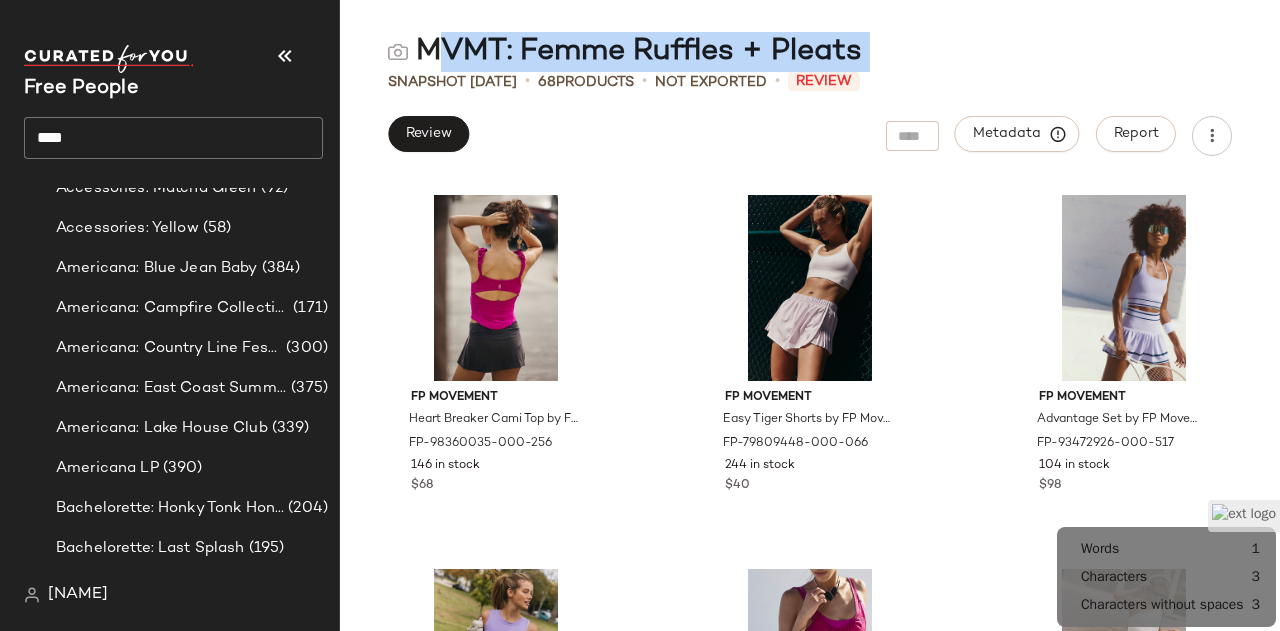 click on "MVMT: Femme Ruffles + Pleats" at bounding box center (625, 52) 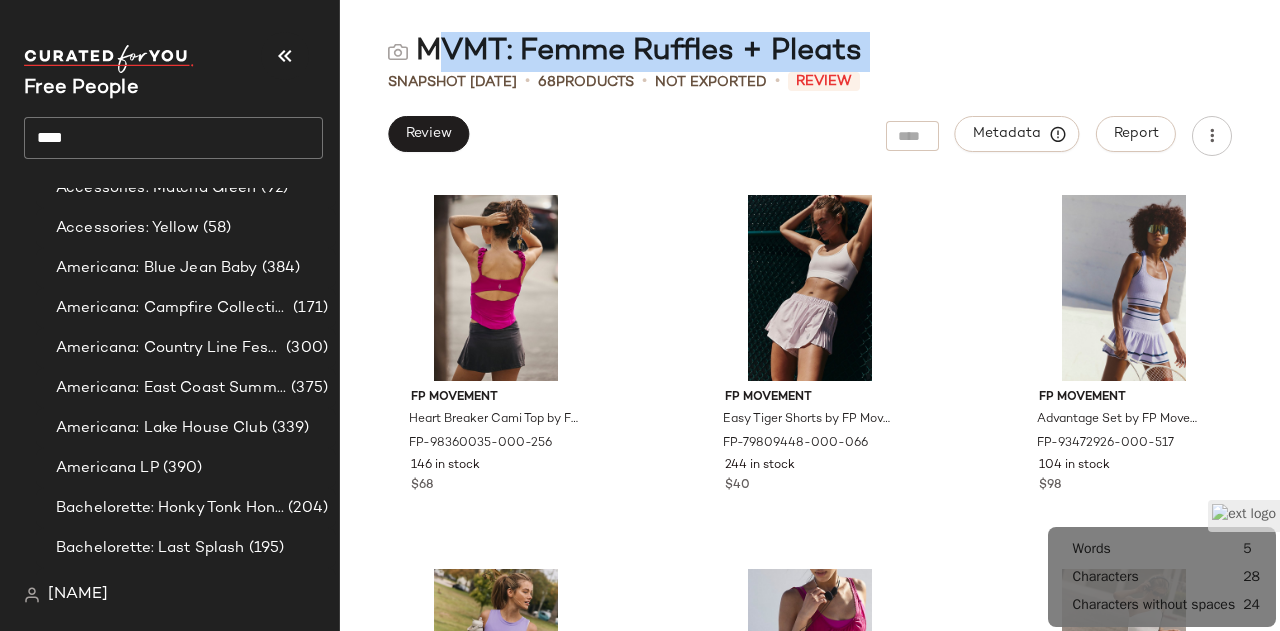 copy on "MVMT: Femme Ruffles + Pleats" 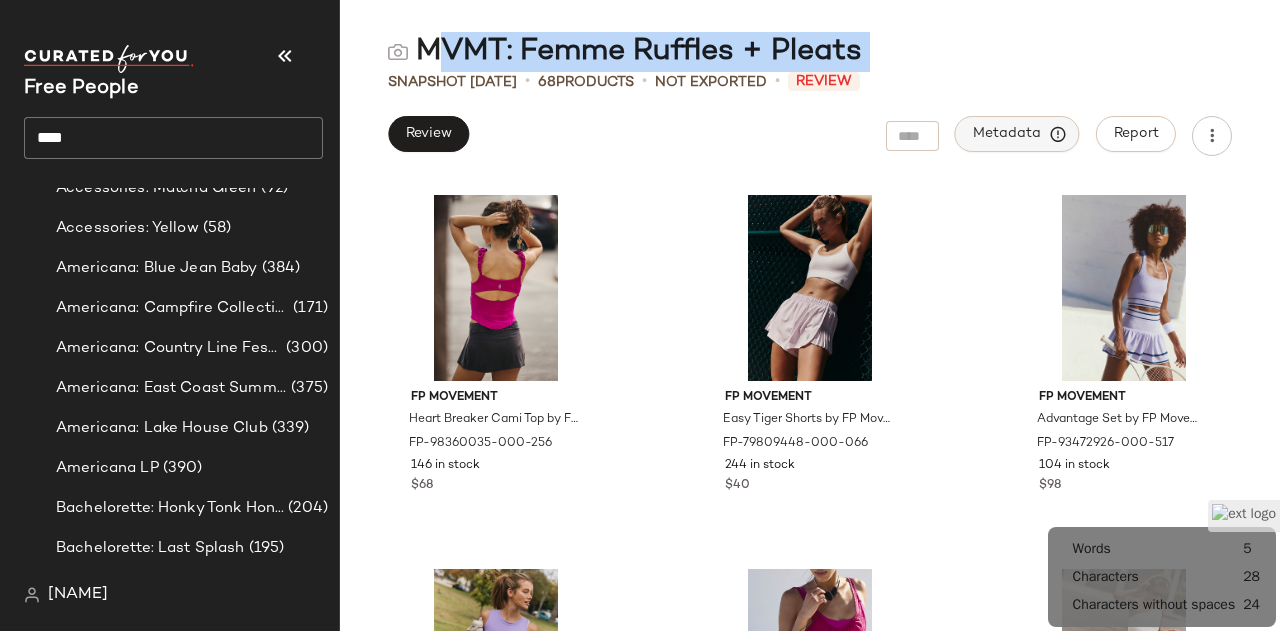 click on "Metadata" 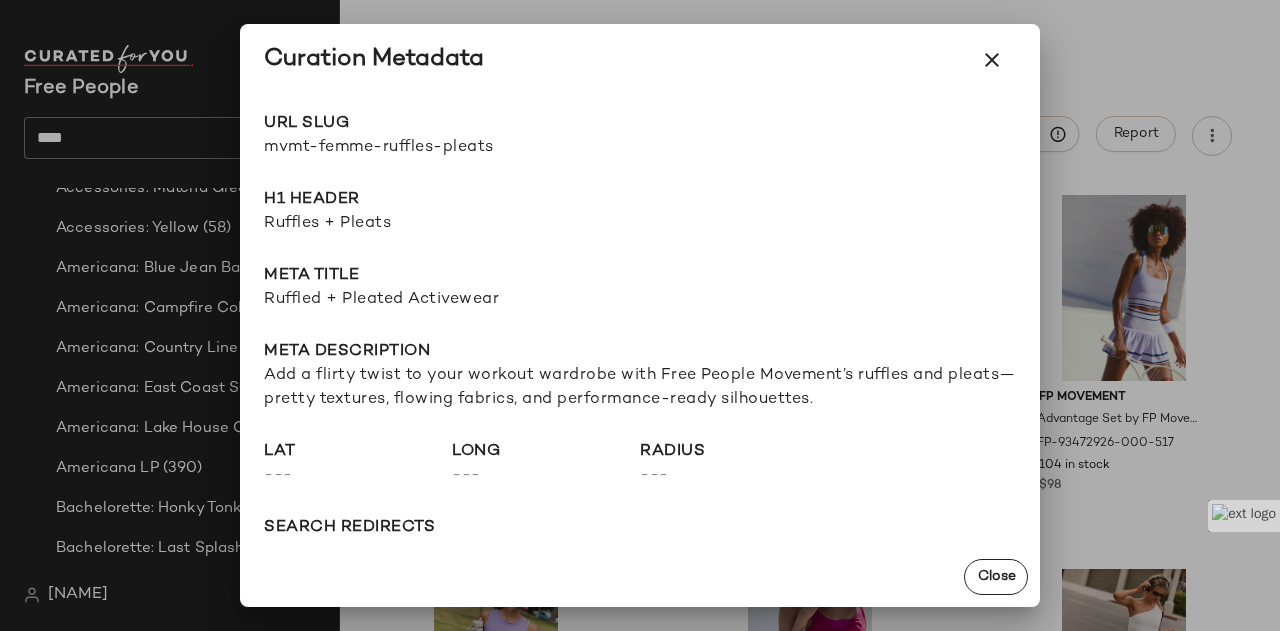 click on "mvmt-femme-ruffles-pleats" at bounding box center [452, 148] 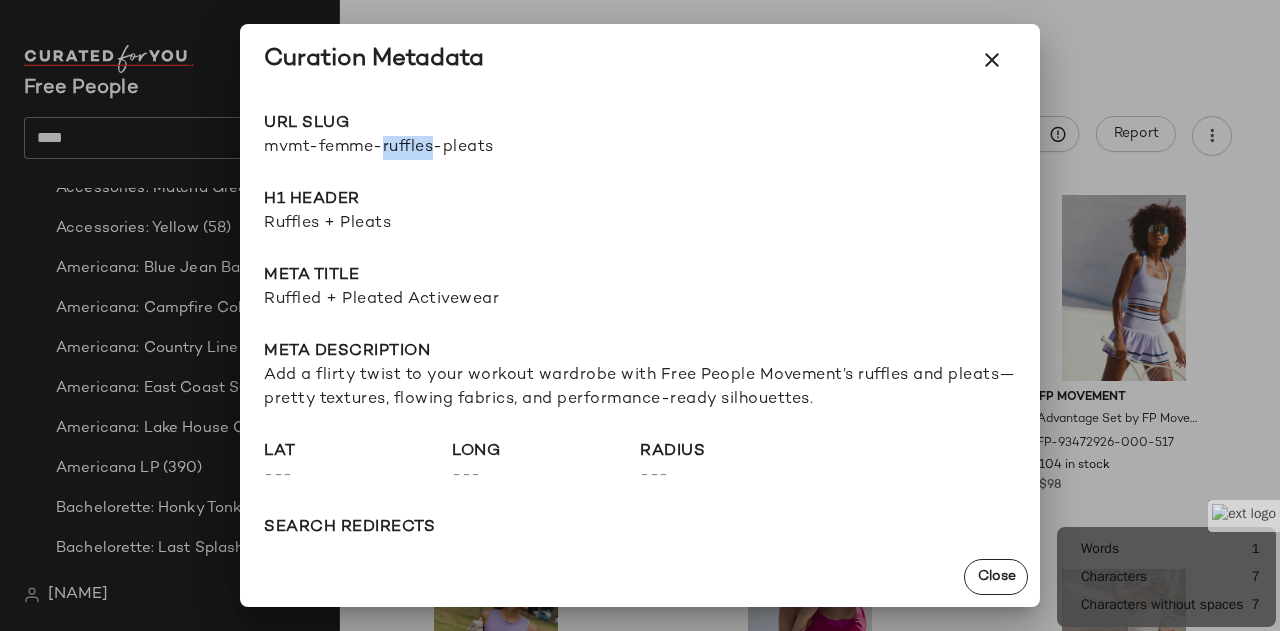 click on "mvmt-femme-ruffles-pleats" at bounding box center [452, 148] 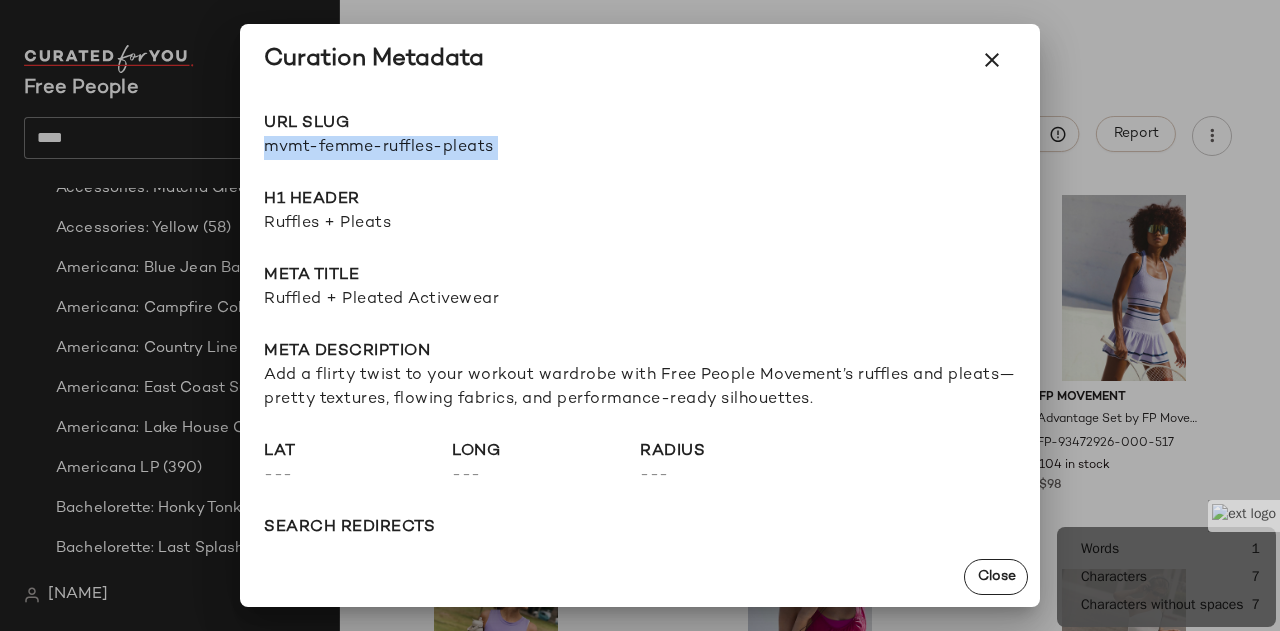 click on "mvmt-femme-ruffles-pleats" at bounding box center (452, 148) 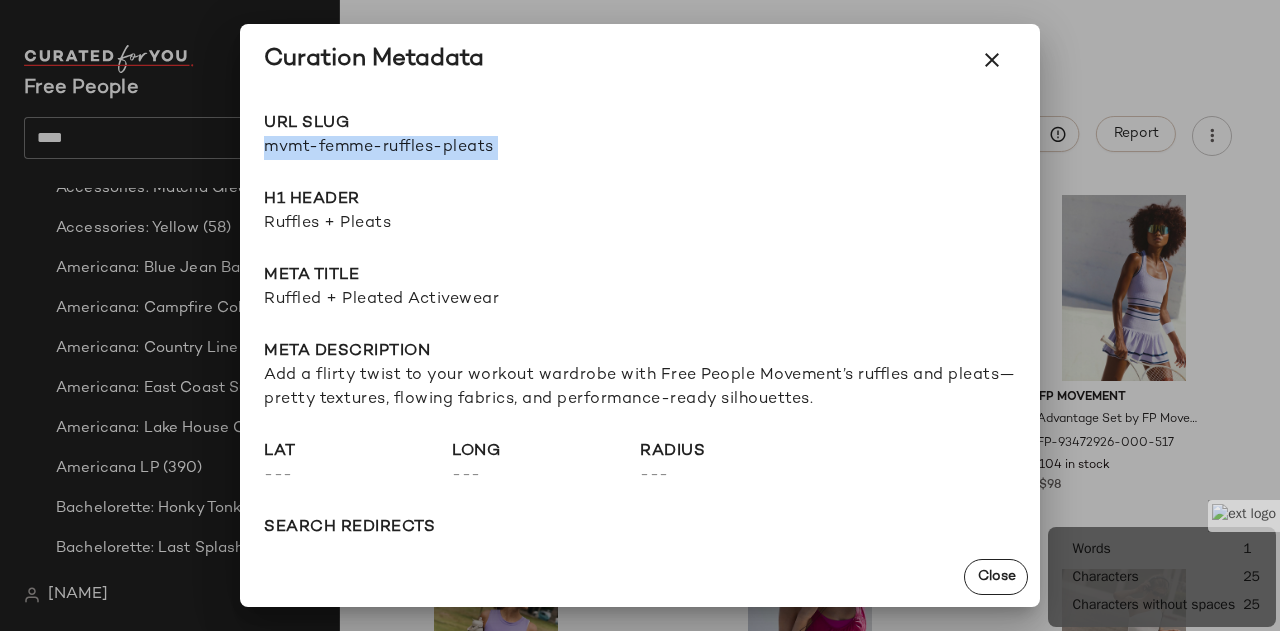 copy on "mvmt-femme-ruffles-pleats Go to Shop" 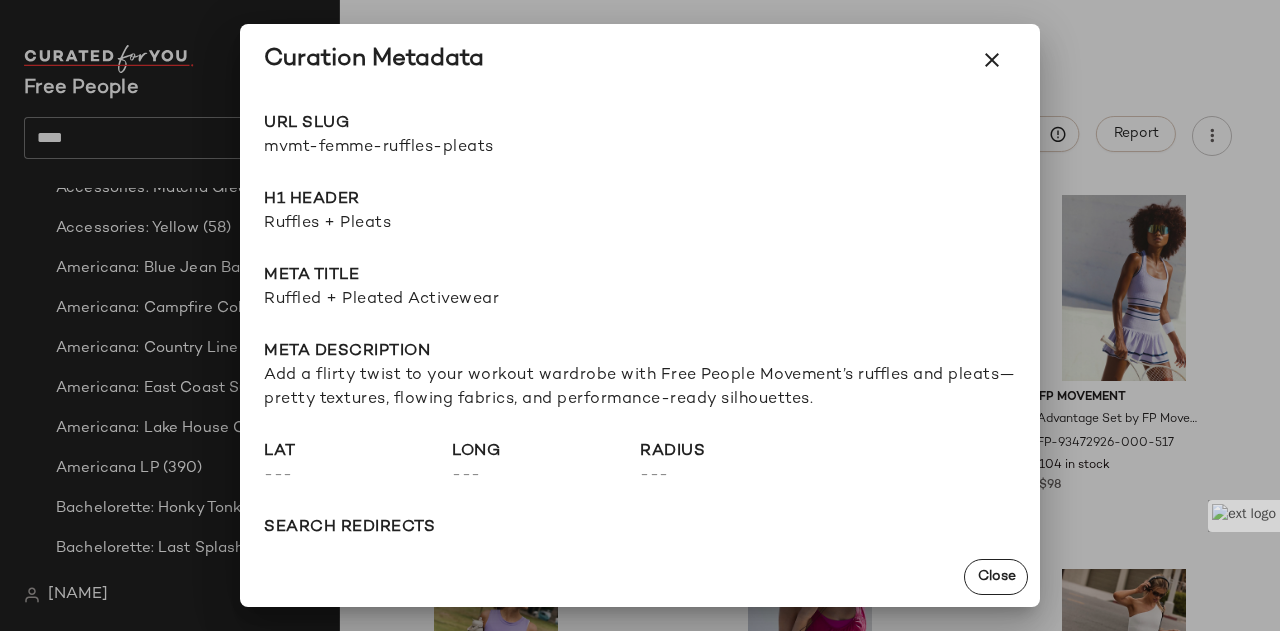 click on "Ruffles + Pleats" at bounding box center [640, 224] 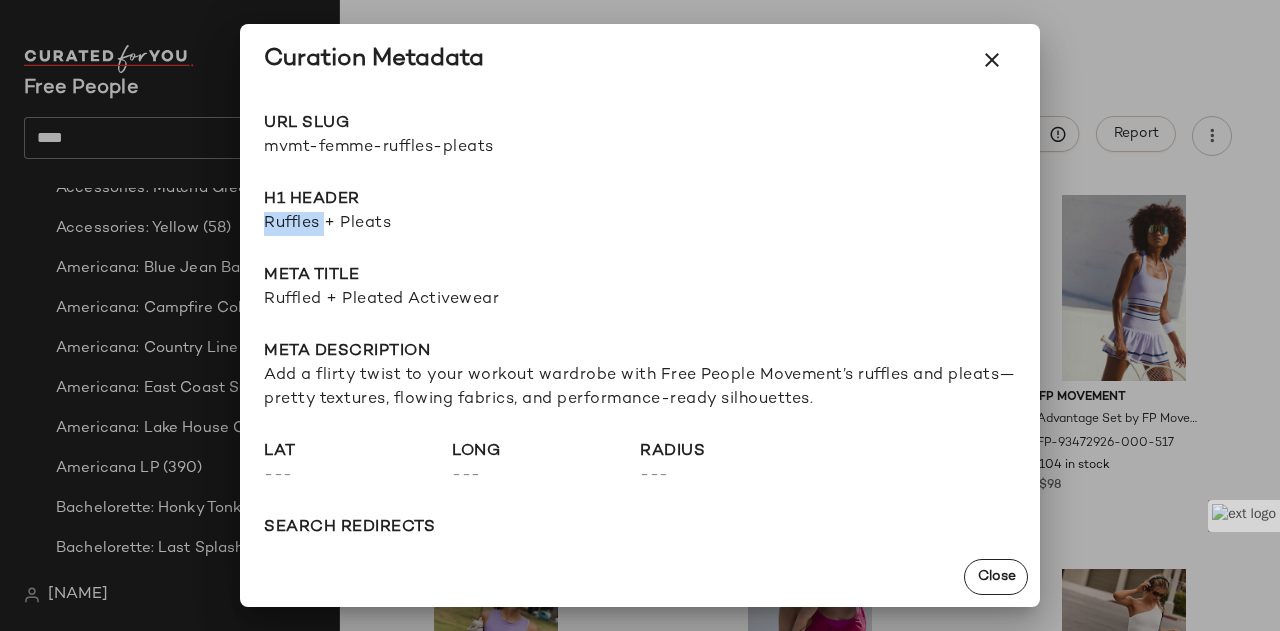 click on "Ruffles + Pleats" at bounding box center [640, 224] 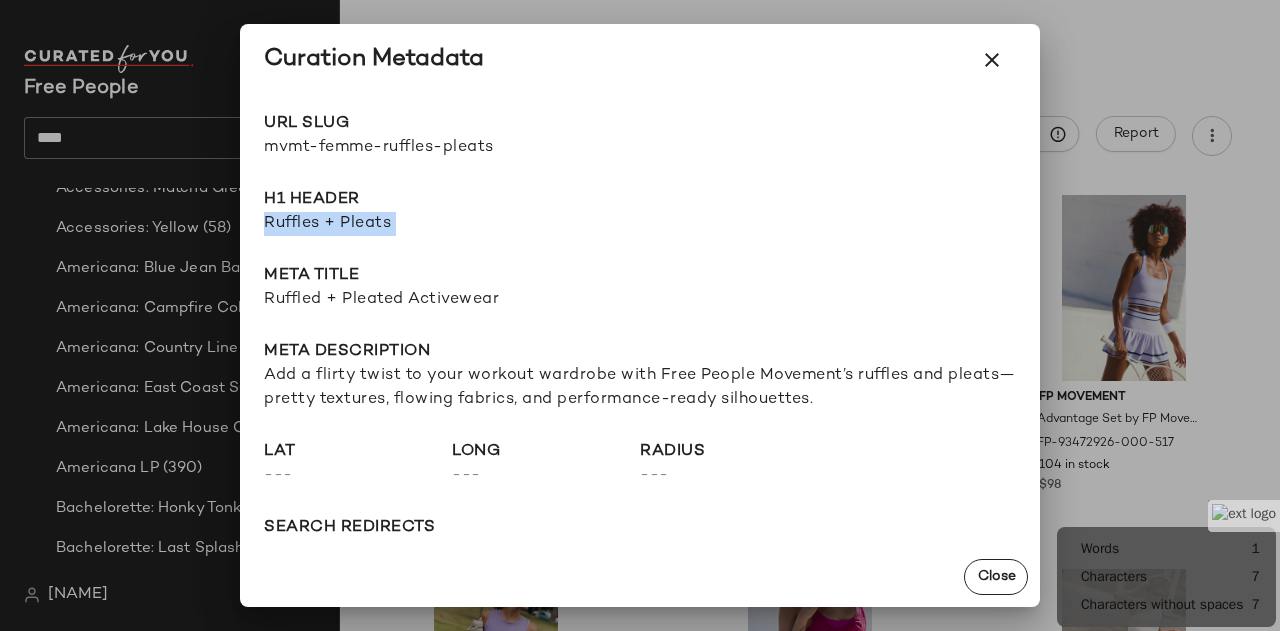 click on "Ruffles + Pleats" at bounding box center (640, 224) 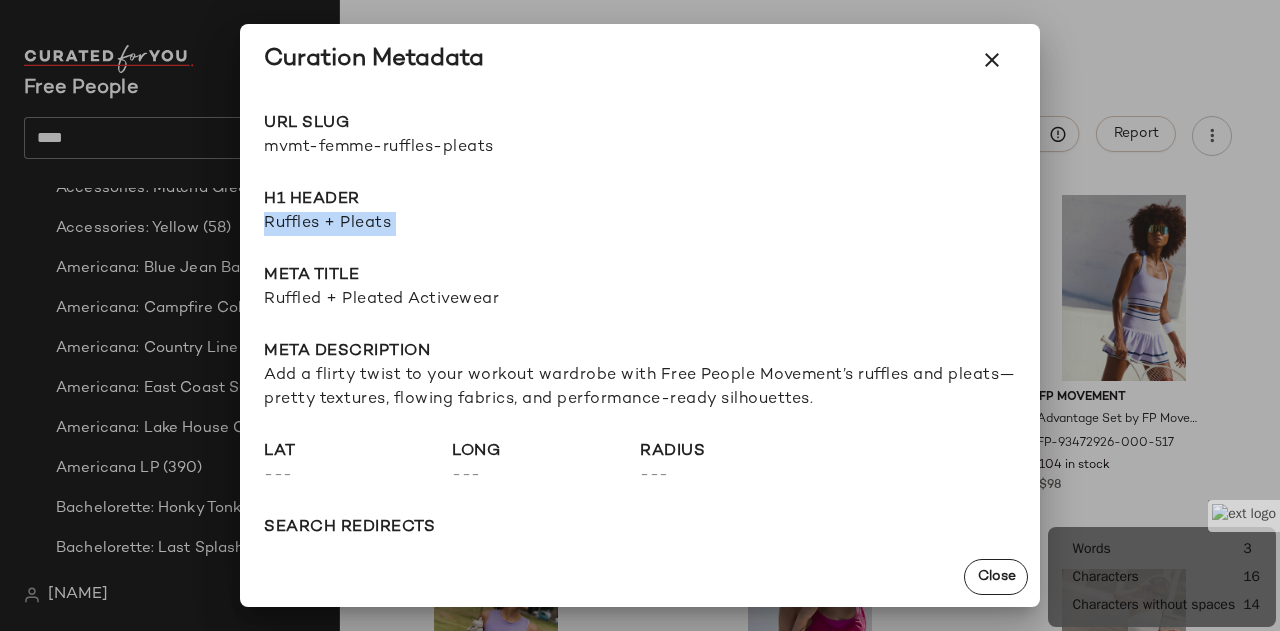 copy on "Ruffles + Pleats" 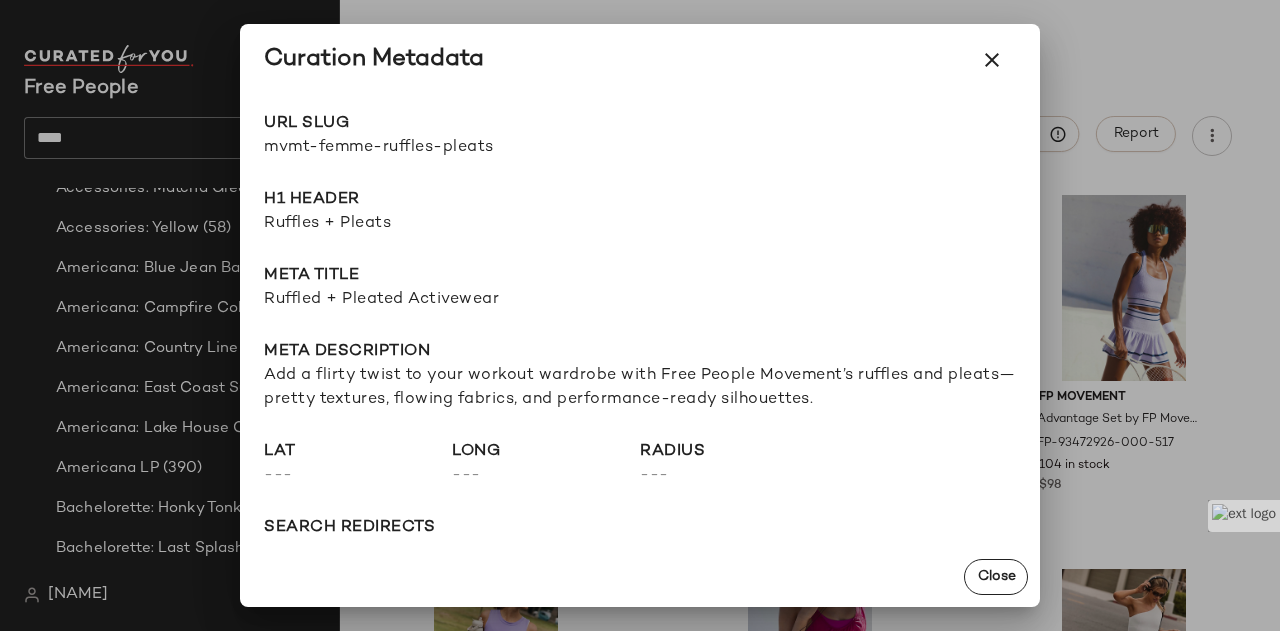 click on "URL Slug mvmt-femme-ruffles-pleats Go to Shop H1 Header Ruffles + Pleats Meta title Ruffled + Pleated Activewear Meta description Add a flirty twist to your workout wardrobe with Free People Movement’s ruffles and pleats—pretty textures, flowing fabrics, and performance-ready silhouettes. lat  ---  long  ---  radius  ---  search redirects  ---  keywords  ---  Product Tags  ---" 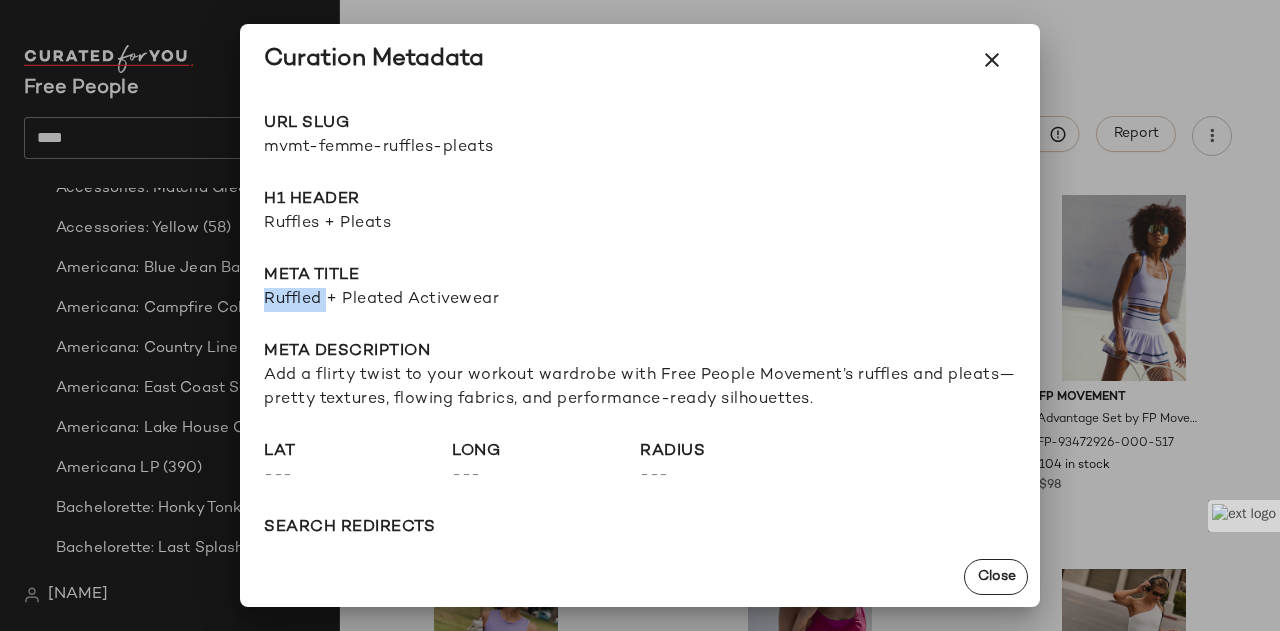 click on "Ruffled + Pleated Activewear" at bounding box center (640, 300) 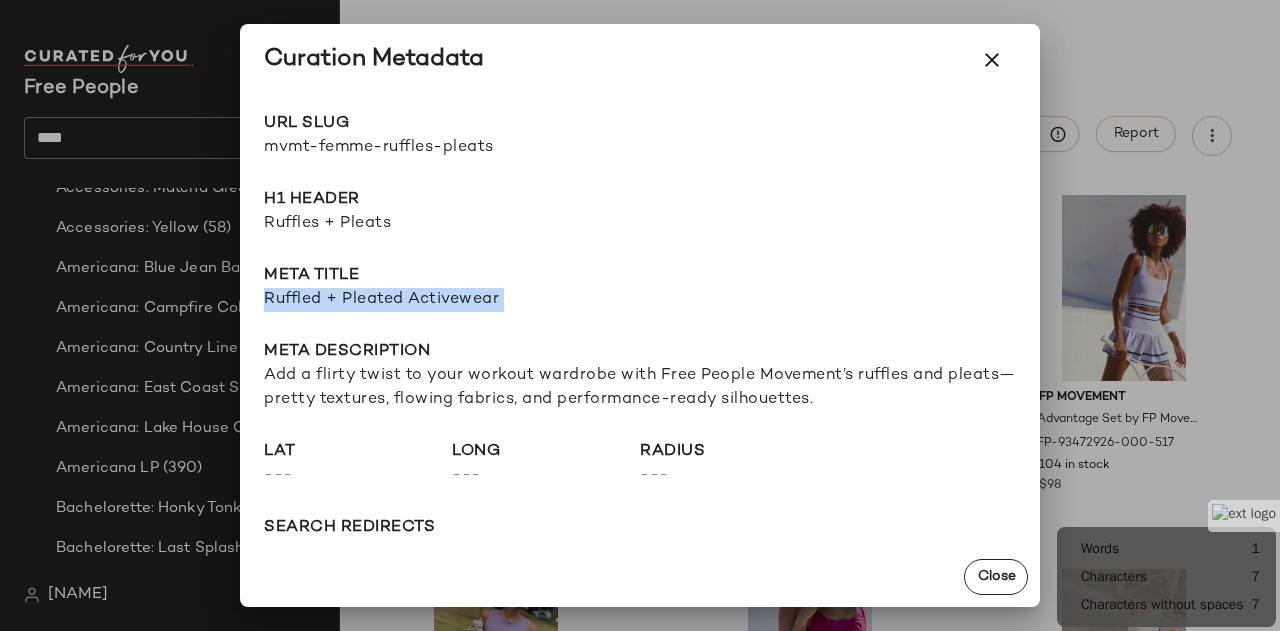 click on "Ruffled + Pleated Activewear" at bounding box center [640, 300] 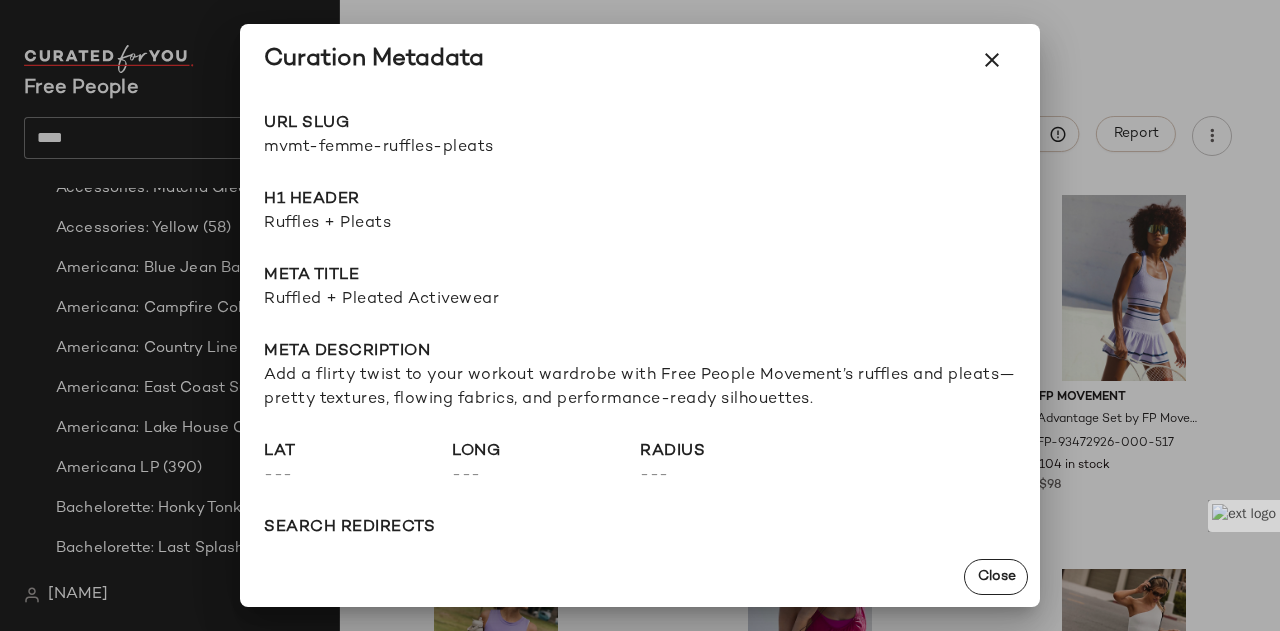 click on "Add a flirty twist to your workout wardrobe with Free People Movement’s ruffles and pleats—pretty textures, flowing fabrics, and performance-ready silhouettes." at bounding box center [640, 388] 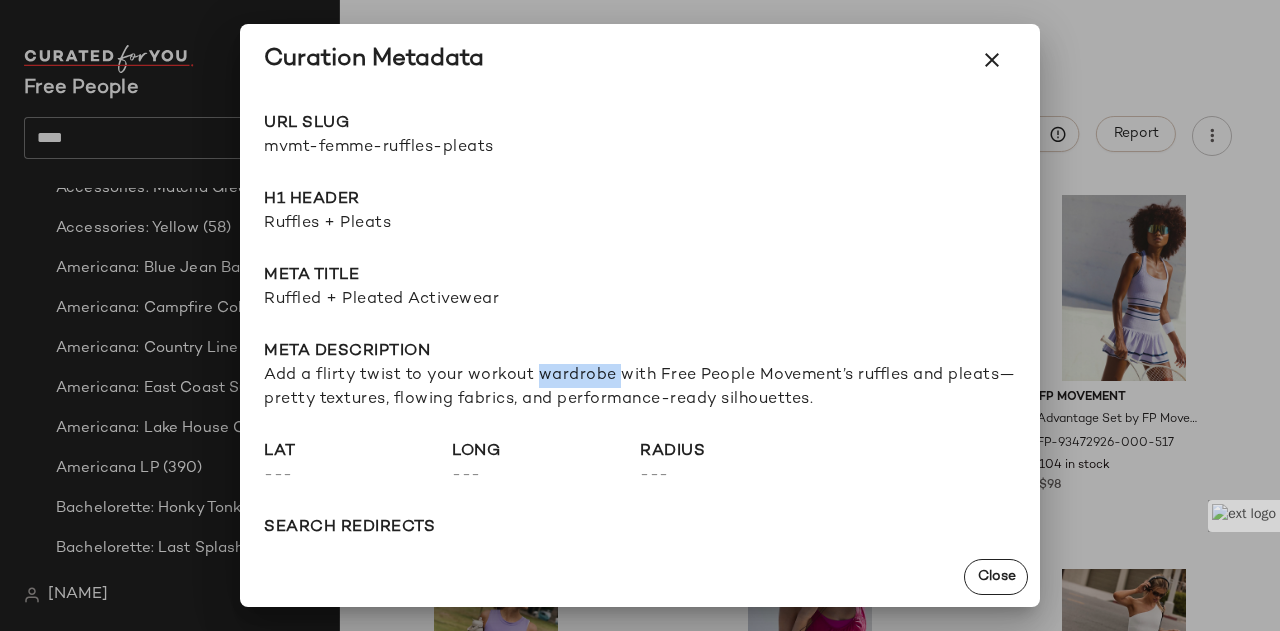 click on "Add a flirty twist to your workout wardrobe with Free People Movement’s ruffles and pleats—pretty textures, flowing fabrics, and performance-ready silhouettes." at bounding box center [640, 388] 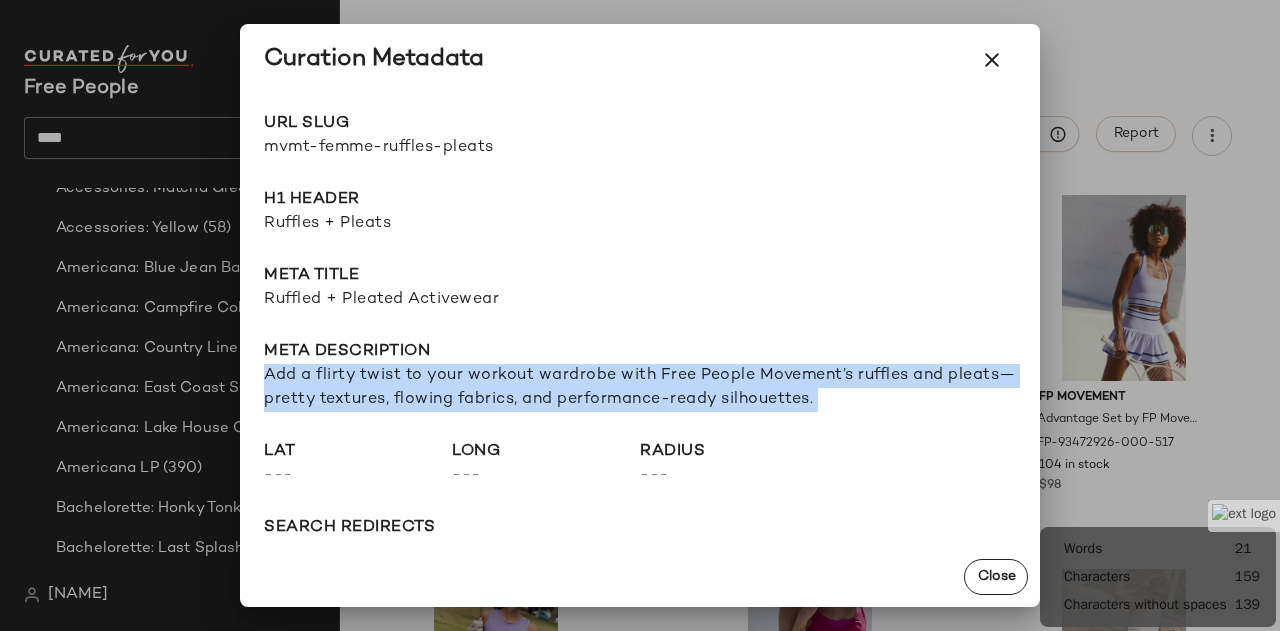 click on "Add a flirty twist to your workout wardrobe with Free People Movement’s ruffles and pleats—pretty textures, flowing fabrics, and performance-ready silhouettes." at bounding box center (640, 388) 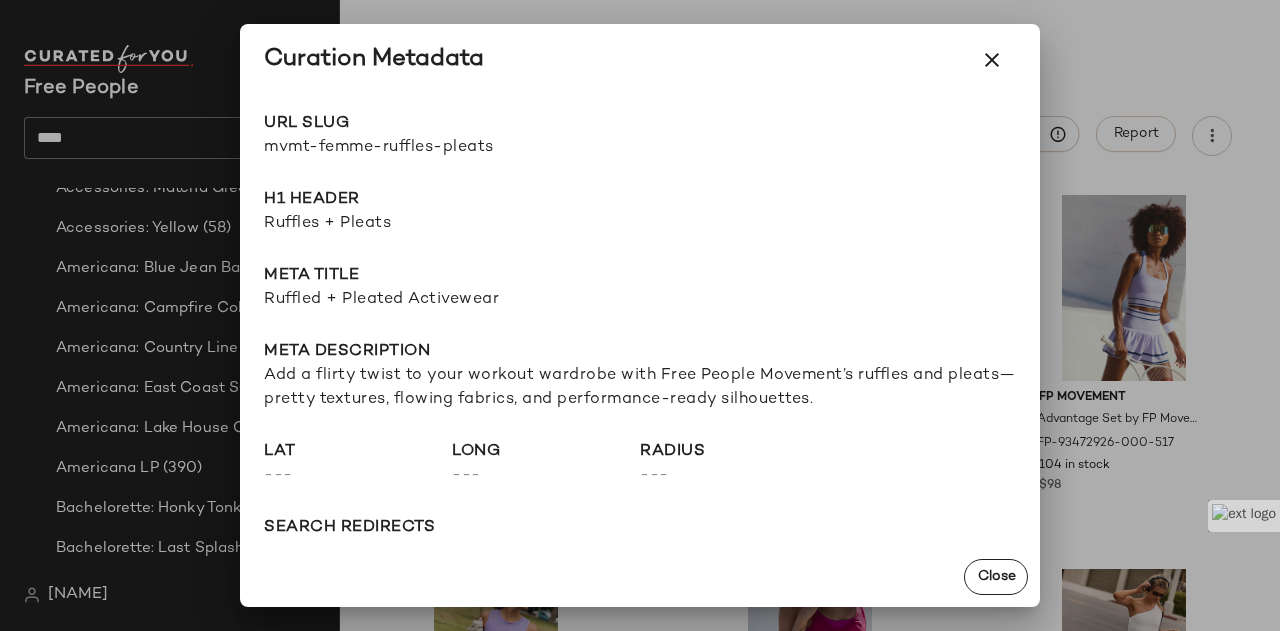 click at bounding box center (640, 315) 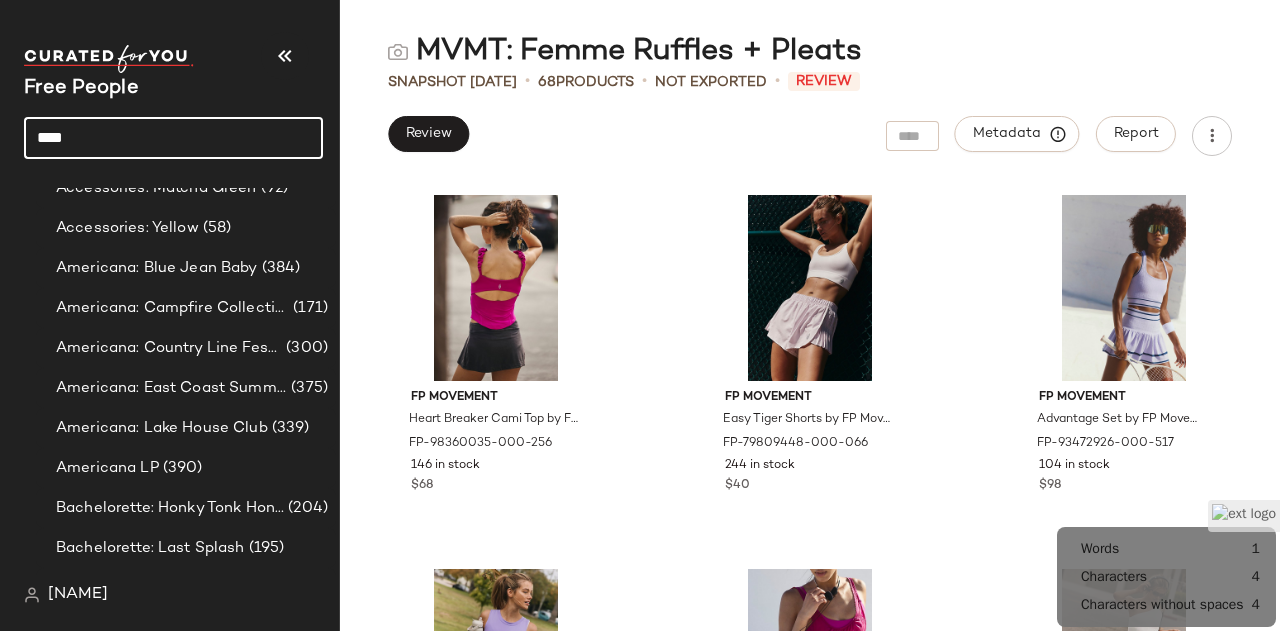 click on "****" 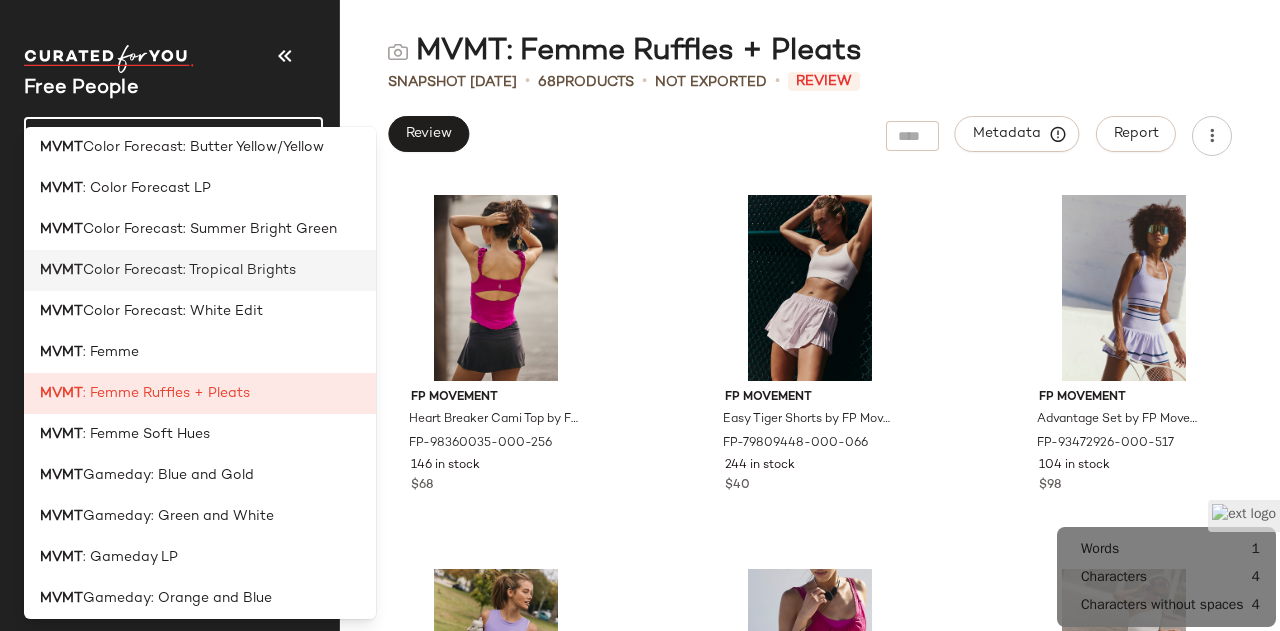 scroll, scrollTop: 200, scrollLeft: 0, axis: vertical 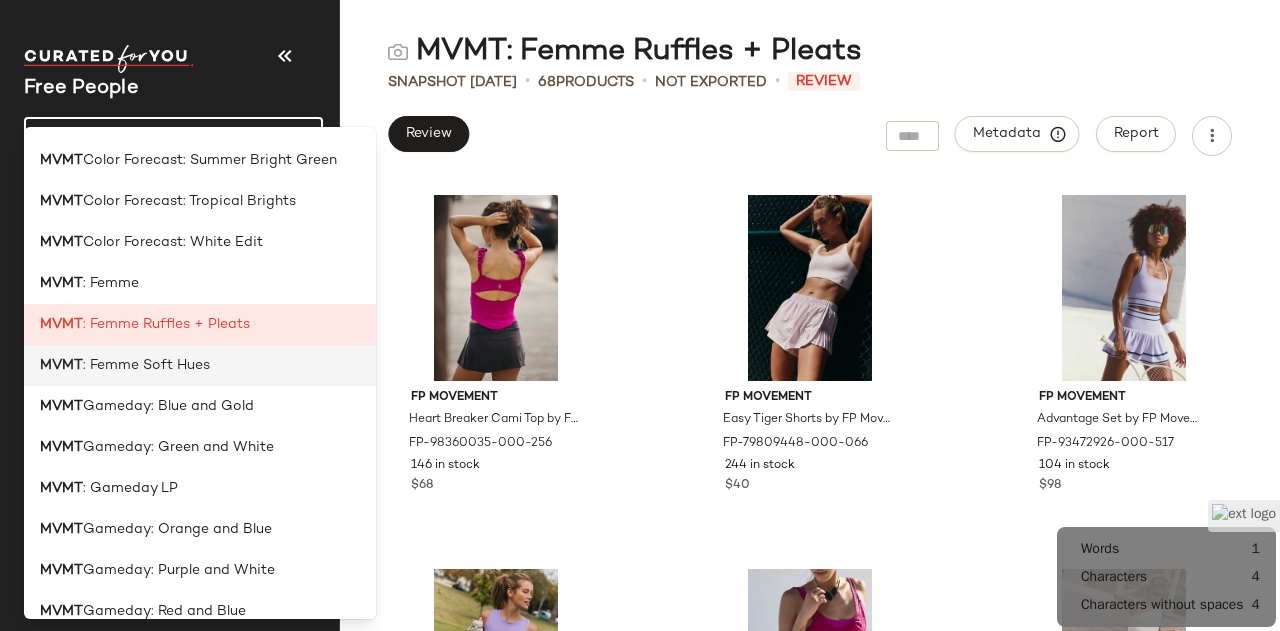click on "MVMT : Femme Soft Hues" 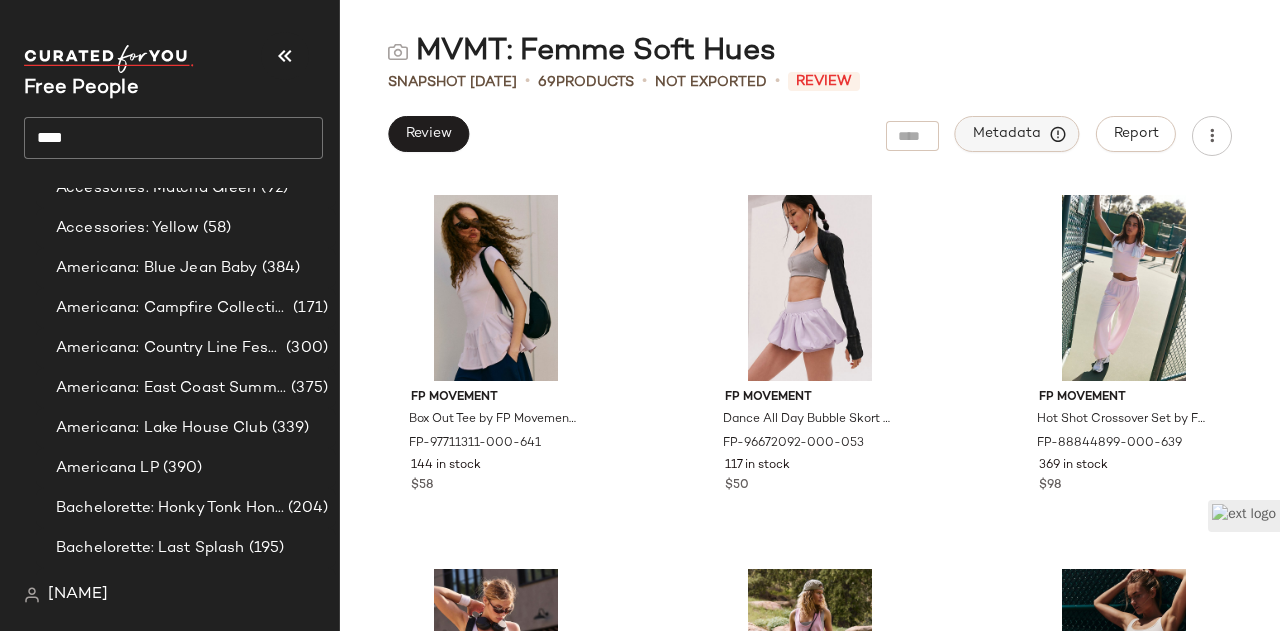 click on "Metadata" 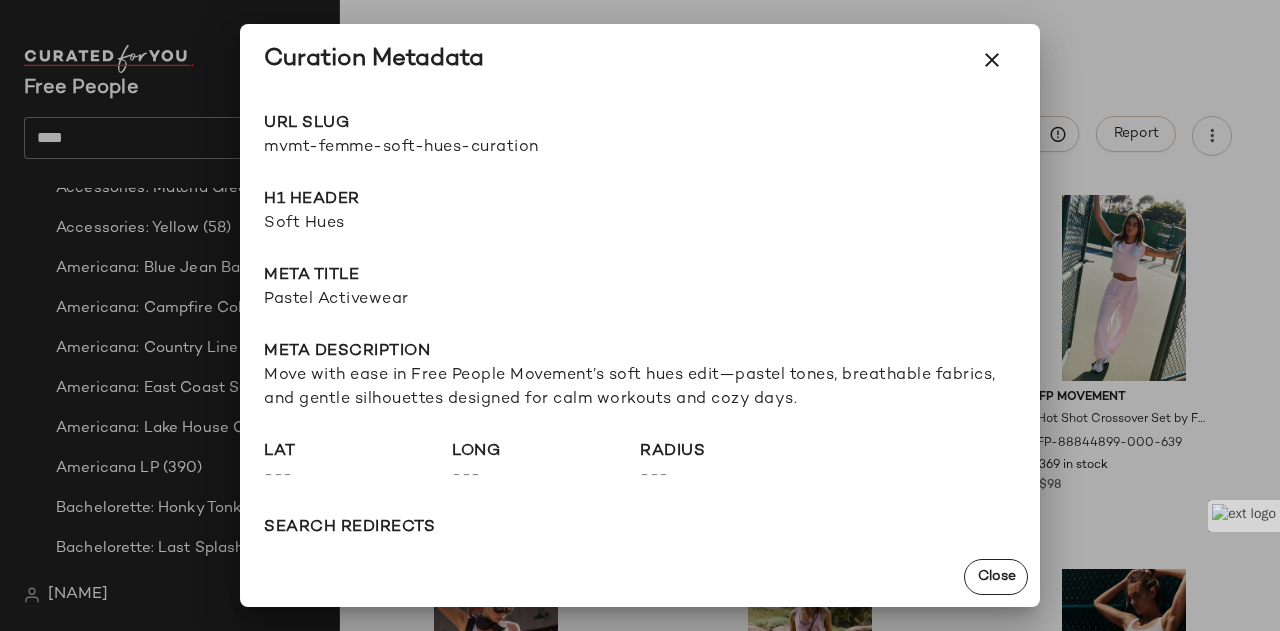 click on "URL Slug mvmt-femme-soft-hues-curation Go to Shop H1 Header Soft Hues Meta title Pastel Activewear Meta description Move with ease in Free People Movement’s soft hues edit—pastel tones, breathable fabrics, and gentle silhouettes designed for calm workouts and cozy days. lat  ---  long  ---  radius  ---  search redirects  ---  keywords  ---  Product Tags  ---" 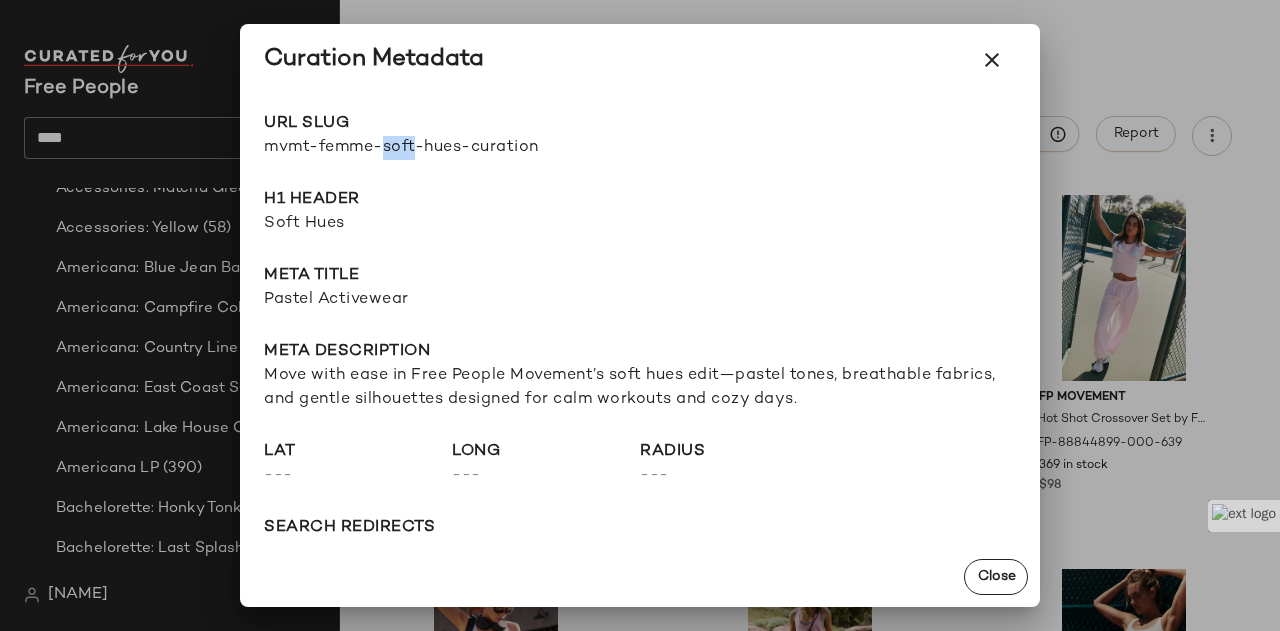 click on "URL Slug mvmt-femme-soft-hues-curation Go to Shop H1 Header Soft Hues Meta title Pastel Activewear Meta description Move with ease in Free People Movement’s soft hues edit—pastel tones, breathable fabrics, and gentle silhouettes designed for calm workouts and cozy days. lat  ---  long  ---  radius  ---  search redirects  ---  keywords  ---  Product Tags  ---" 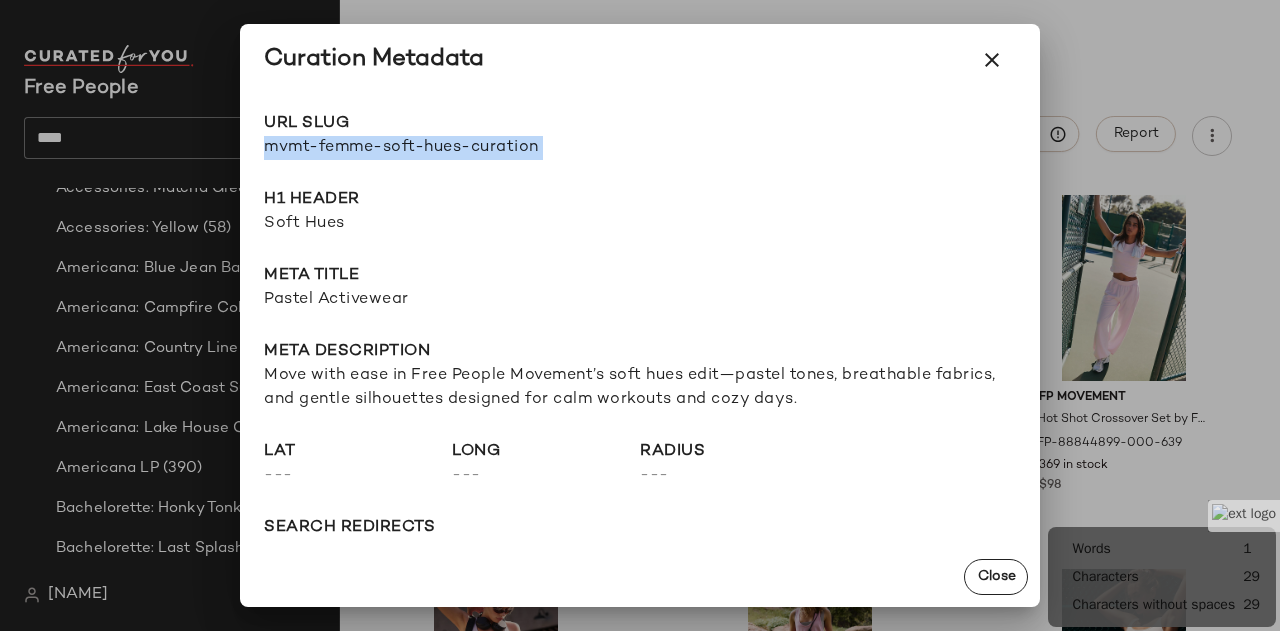 click on "URL Slug mvmt-femme-soft-hues-curation Go to Shop H1 Header Soft Hues Meta title Pastel Activewear Meta description Move with ease in Free People Movement’s soft hues edit—pastel tones, breathable fabrics, and gentle silhouettes designed for calm workouts and cozy days. lat  ---  long  ---  radius  ---  search redirects  ---  keywords  ---  Product Tags  ---" 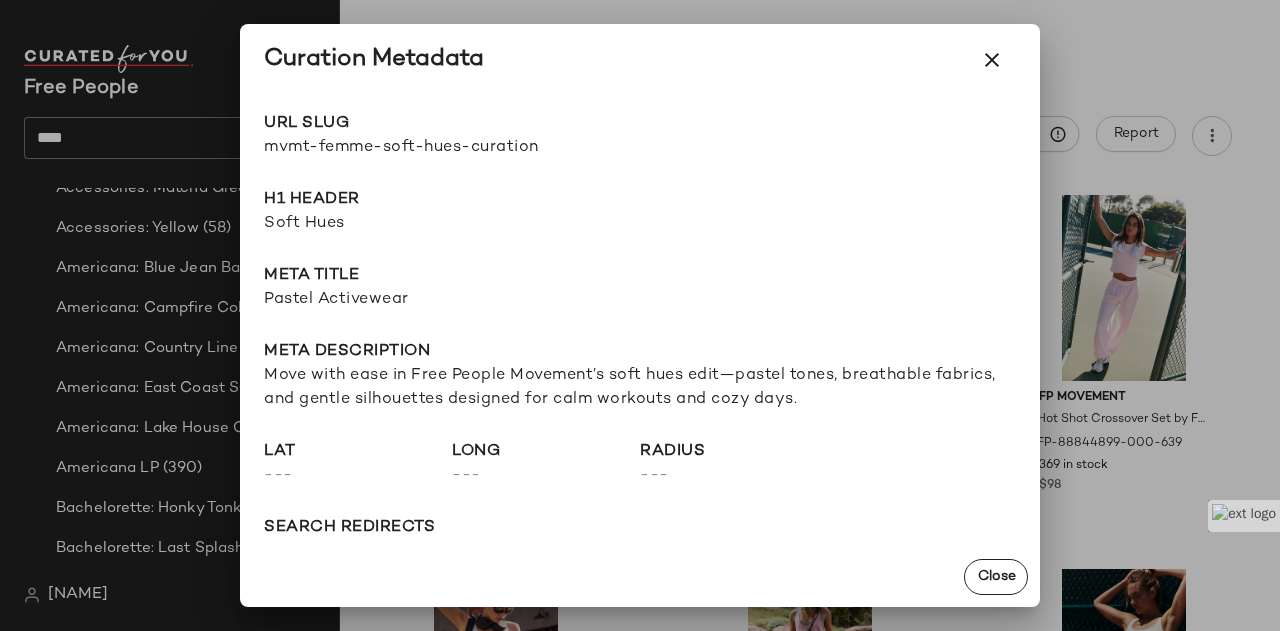 click on "Soft Hues" at bounding box center (640, 224) 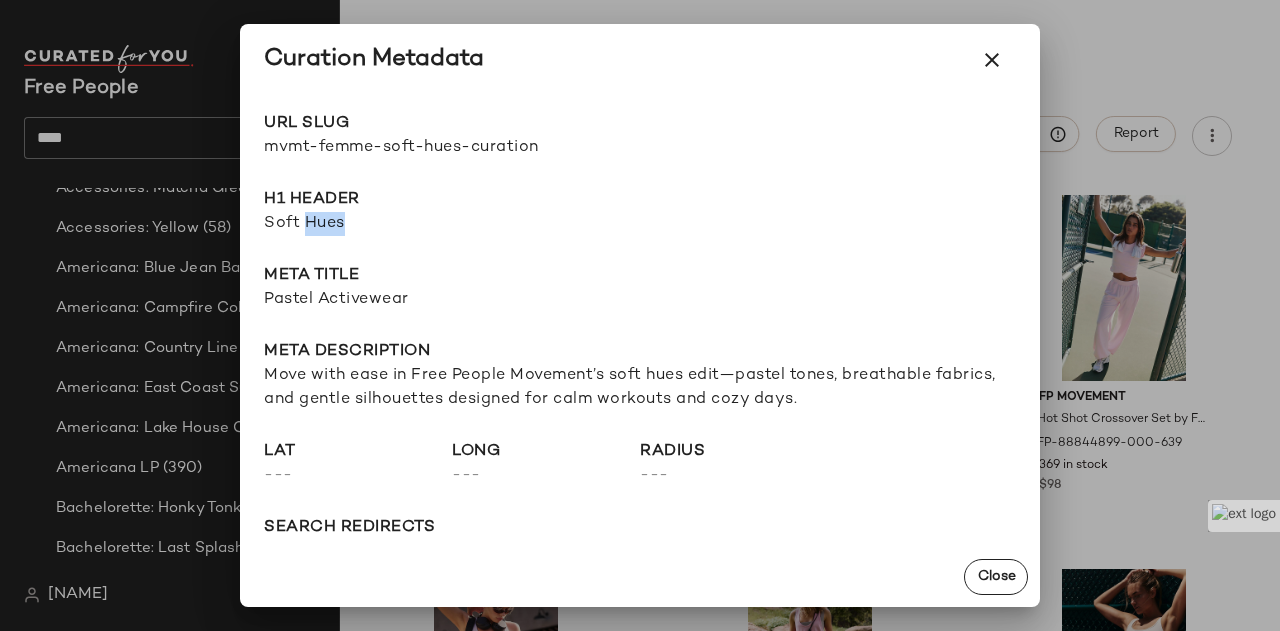 click on "Soft Hues" at bounding box center [640, 224] 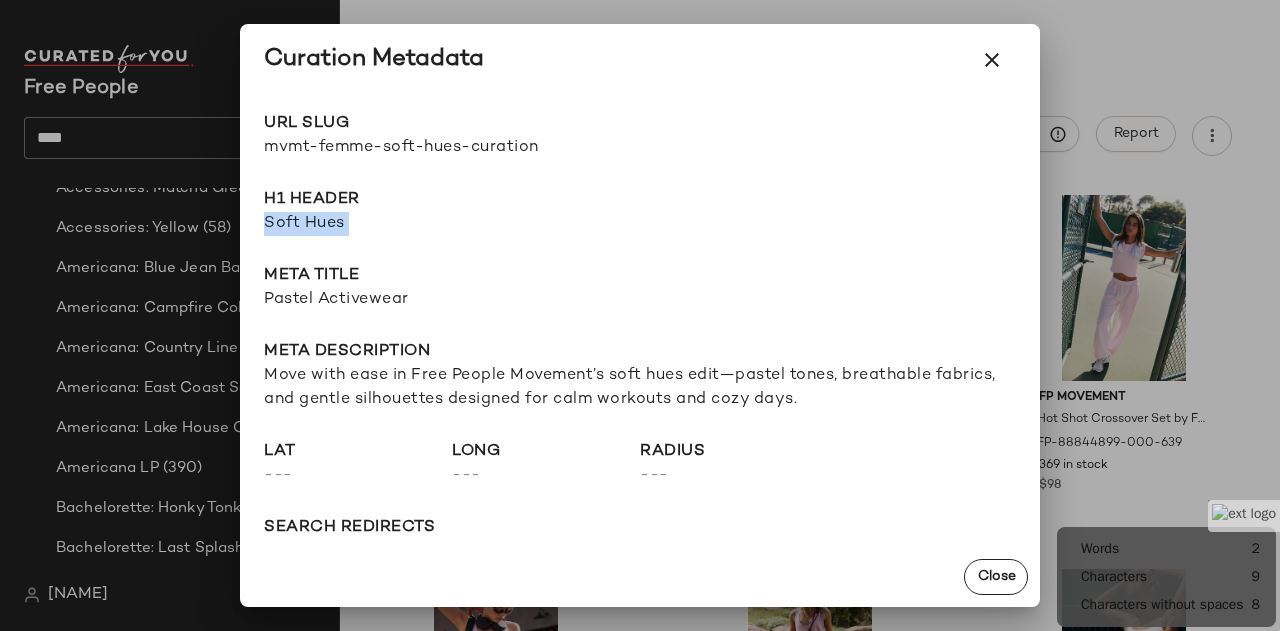 click on "Soft Hues" at bounding box center [640, 224] 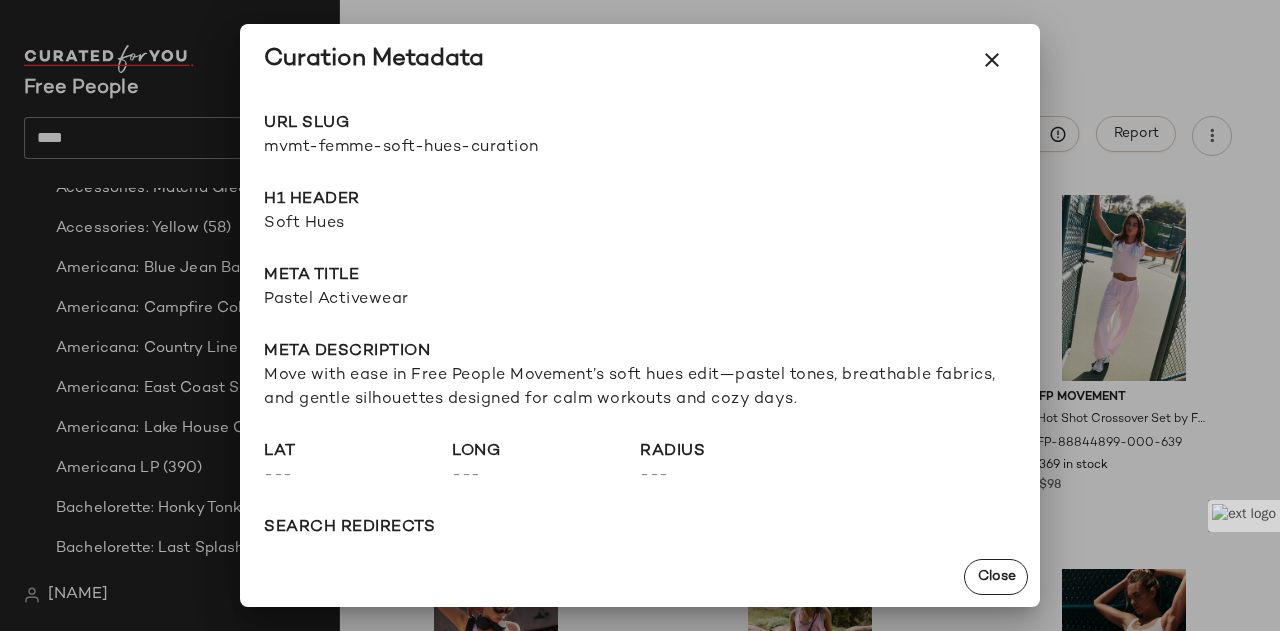 click on "Pastel Activewear" at bounding box center (640, 300) 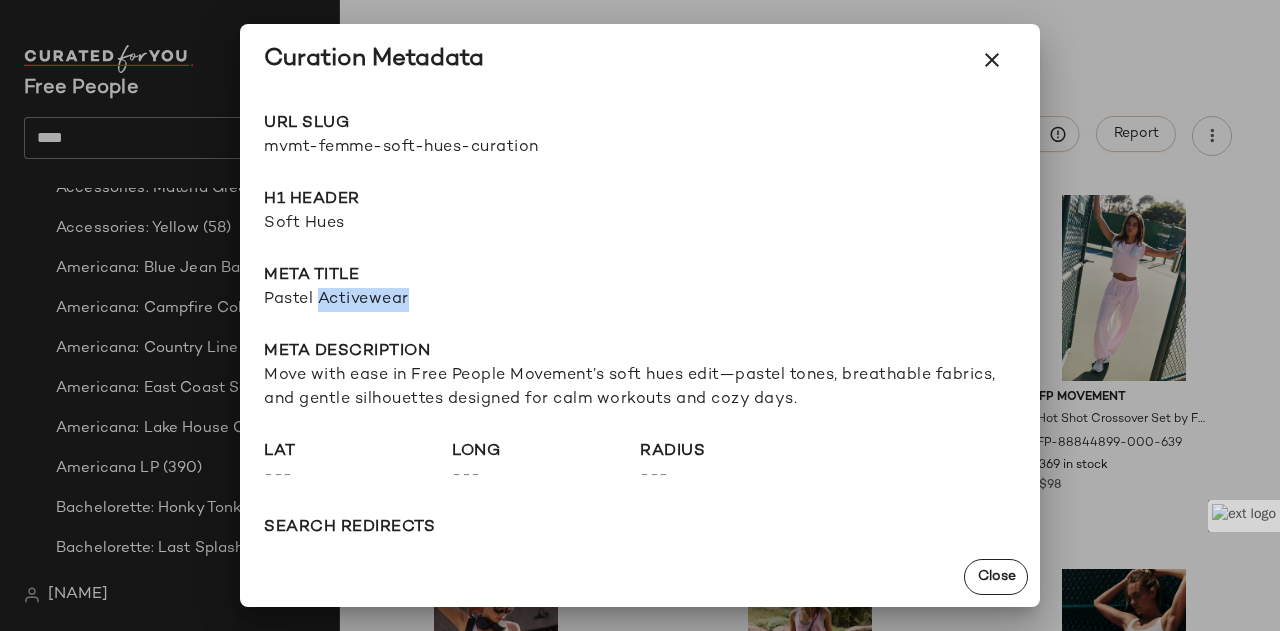 click on "Pastel Activewear" at bounding box center [640, 300] 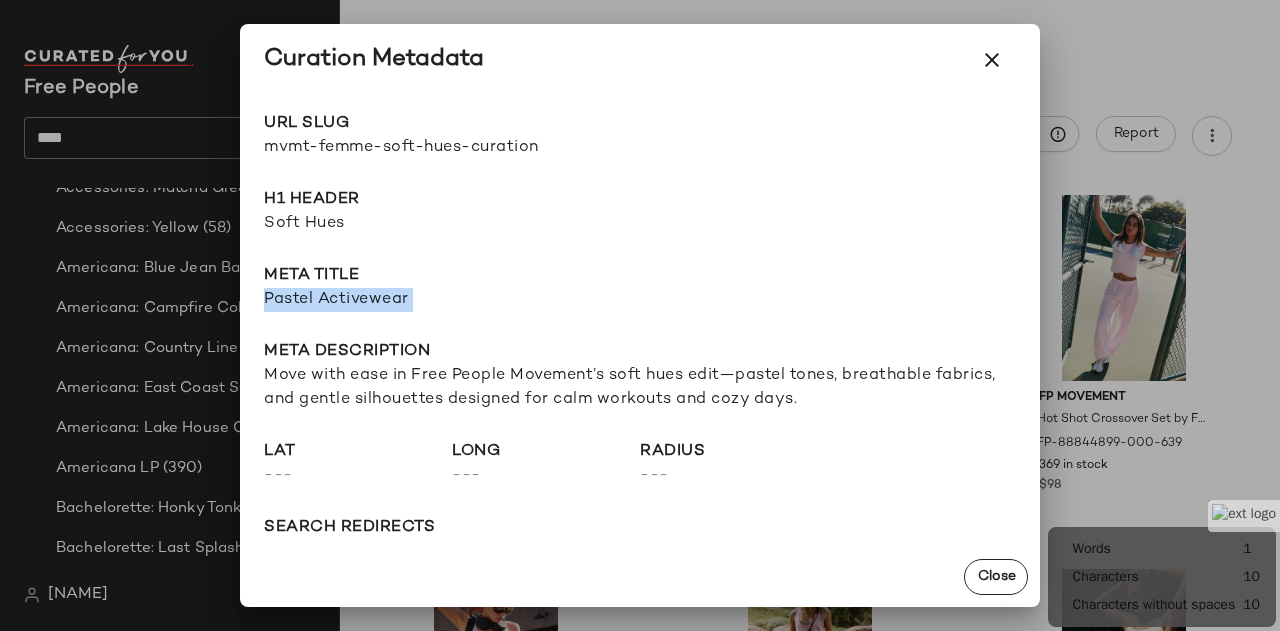 click on "Pastel Activewear" at bounding box center [640, 300] 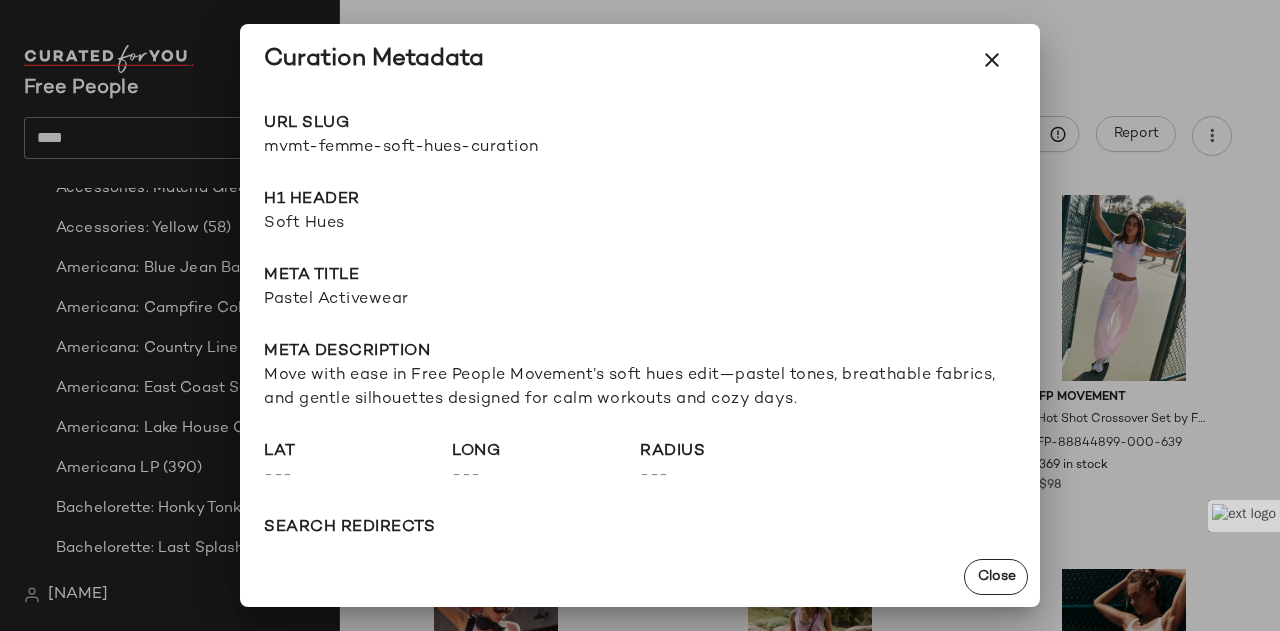 click on "Move with ease in Free People Movement’s soft hues edit—pastel tones, breathable fabrics, and gentle silhouettes designed for calm workouts and cozy days." at bounding box center (640, 388) 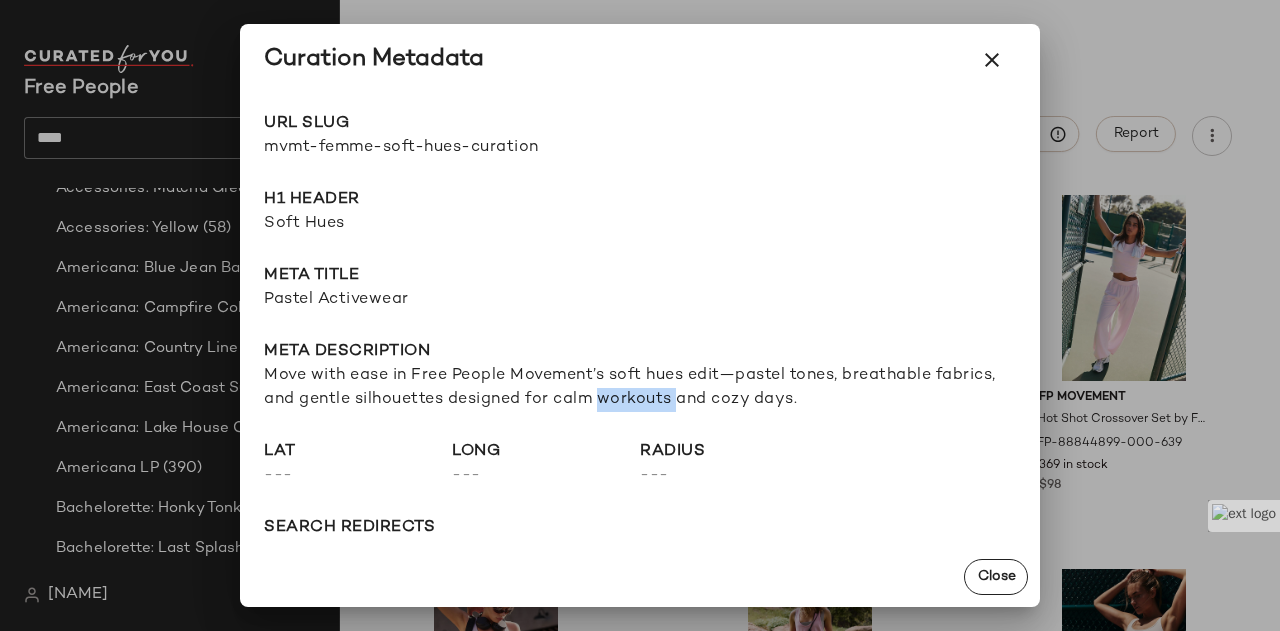 click on "Move with ease in Free People Movement’s soft hues edit—pastel tones, breathable fabrics, and gentle silhouettes designed for calm workouts and cozy days." at bounding box center [640, 388] 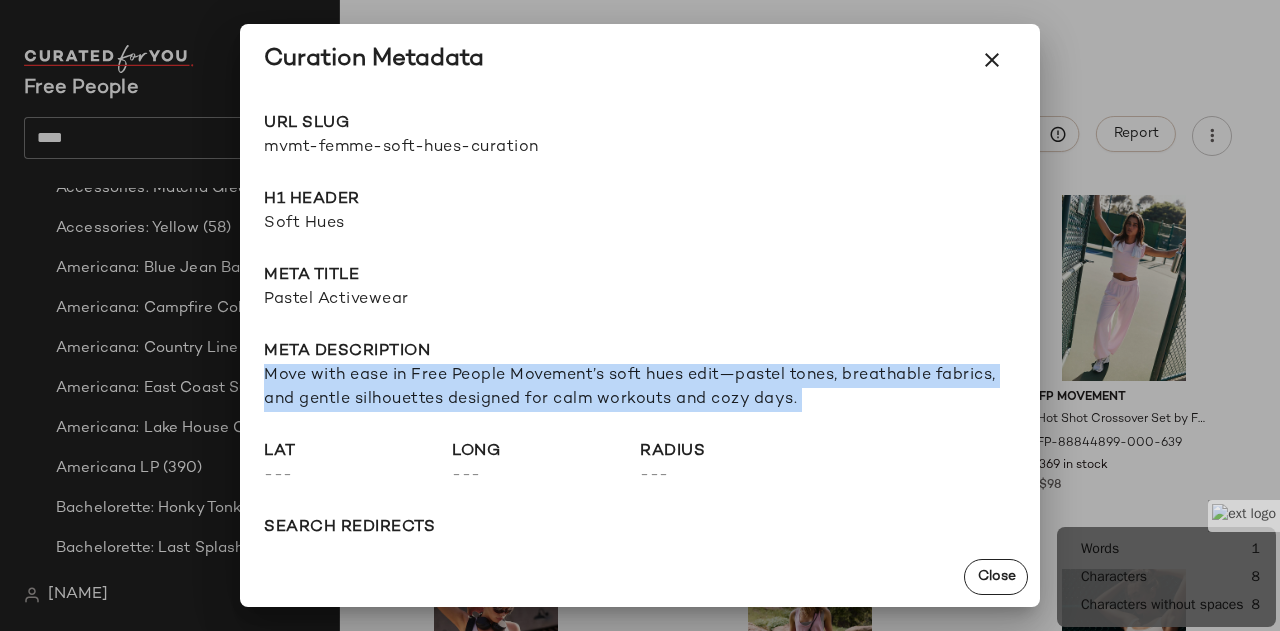 click on "Move with ease in Free People Movement’s soft hues edit—pastel tones, breathable fabrics, and gentle silhouettes designed for calm workouts and cozy days." at bounding box center (640, 388) 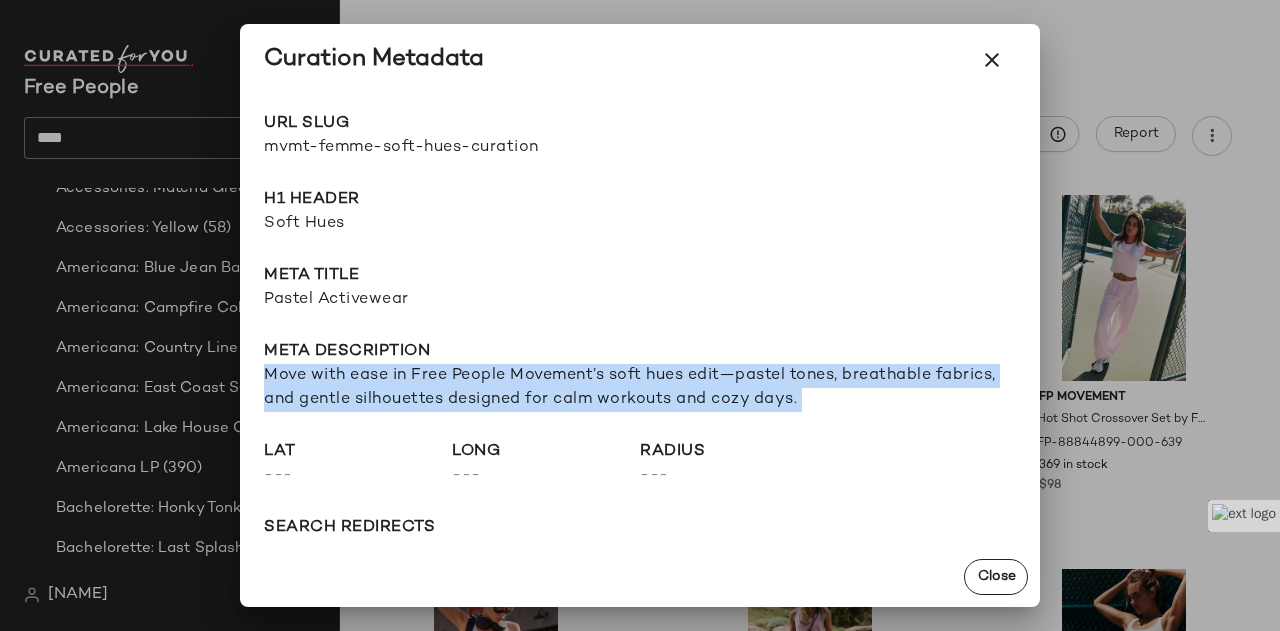 click at bounding box center (640, 315) 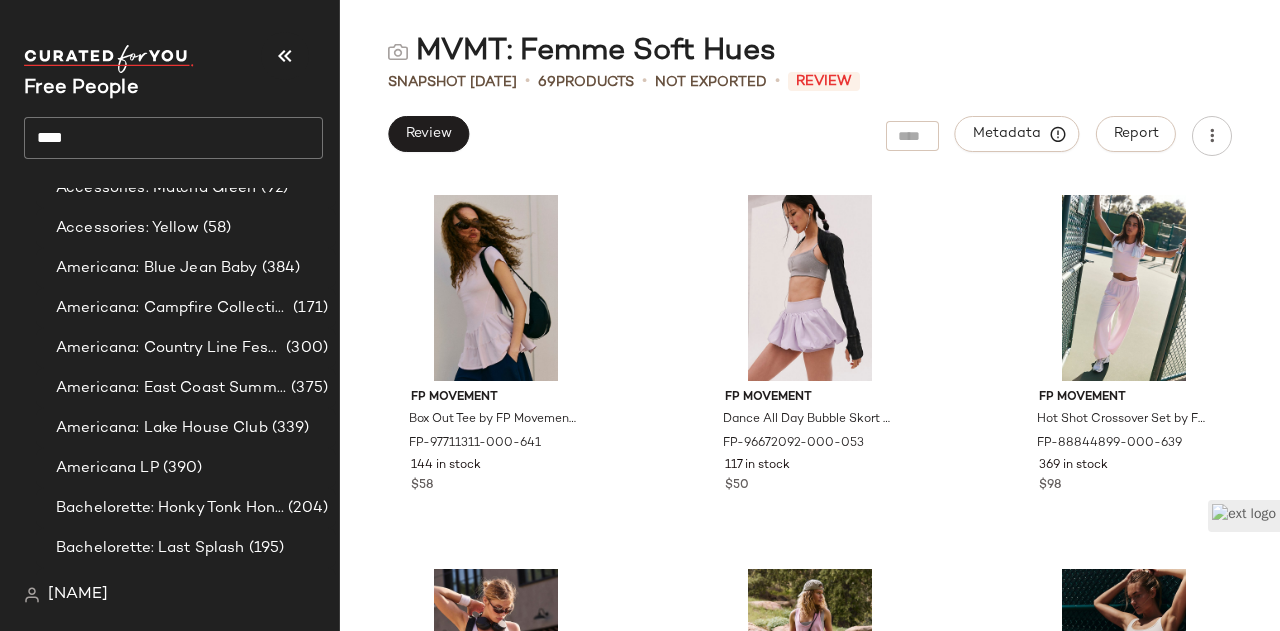 click on "MVMT: Femme Soft Hues" at bounding box center (582, 52) 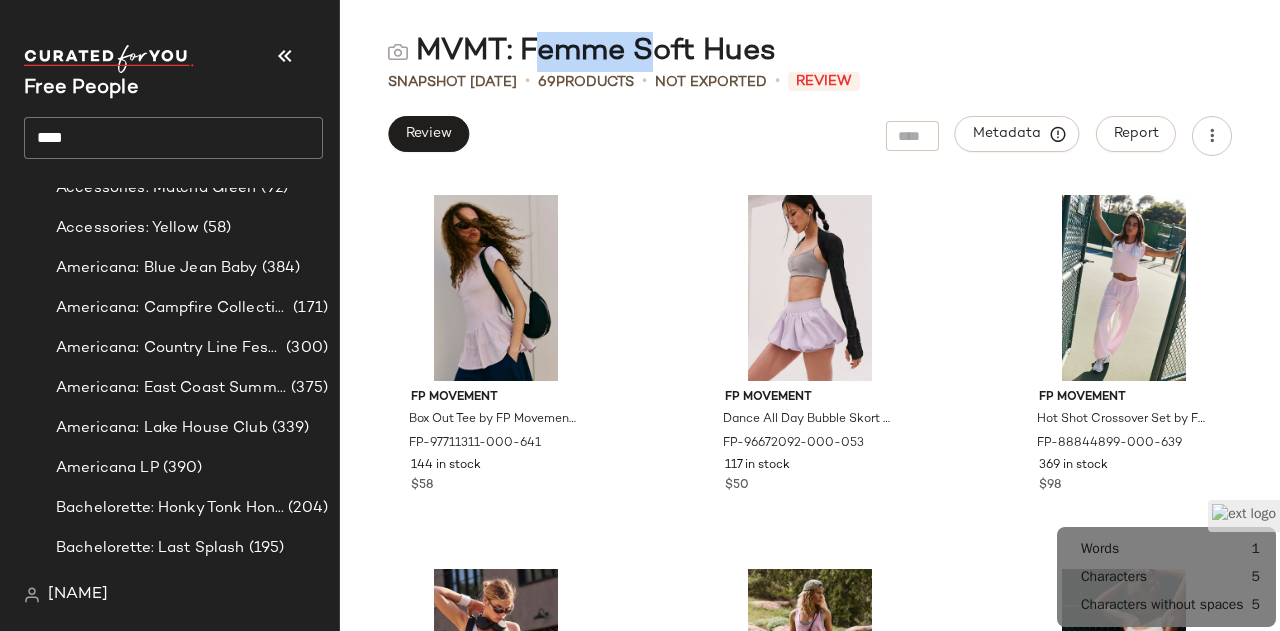click on "MVMT: Femme Soft Hues" at bounding box center (582, 52) 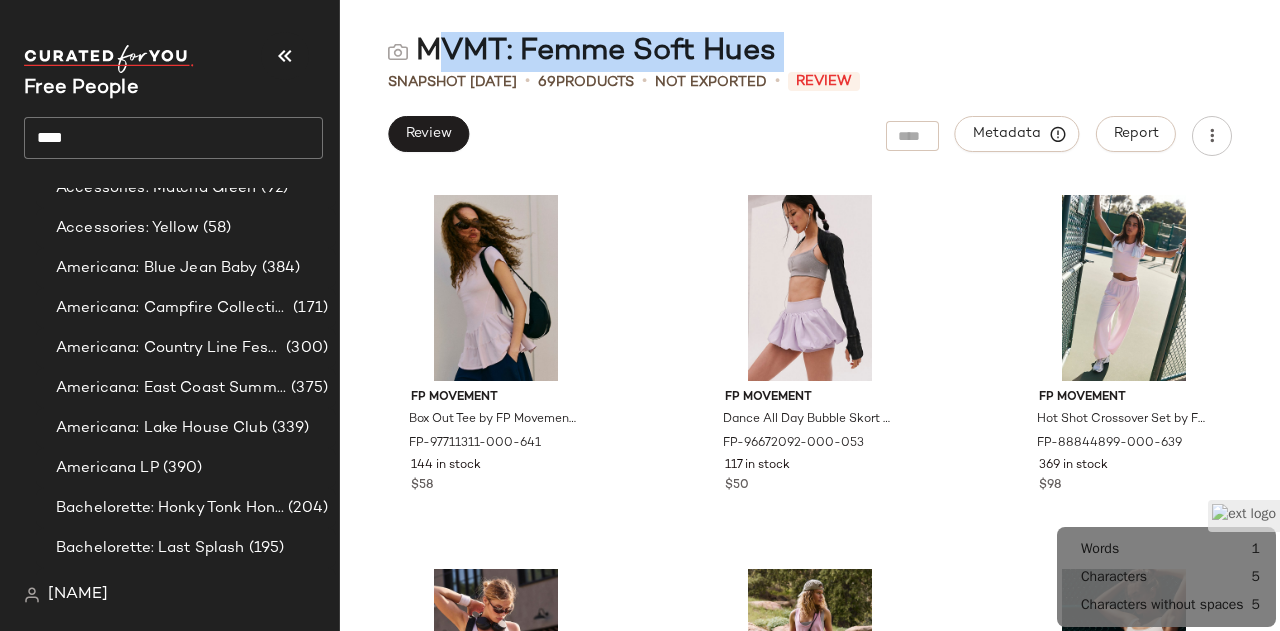 click on "MVMT: Femme Soft Hues" at bounding box center [582, 52] 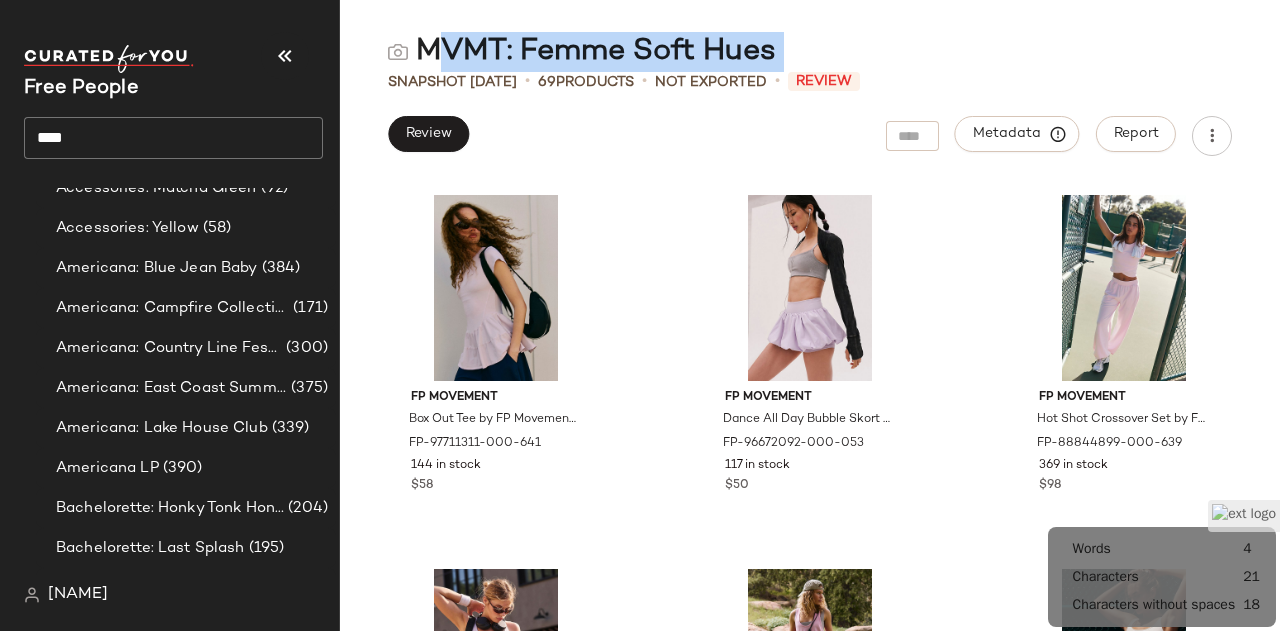 click on "****" 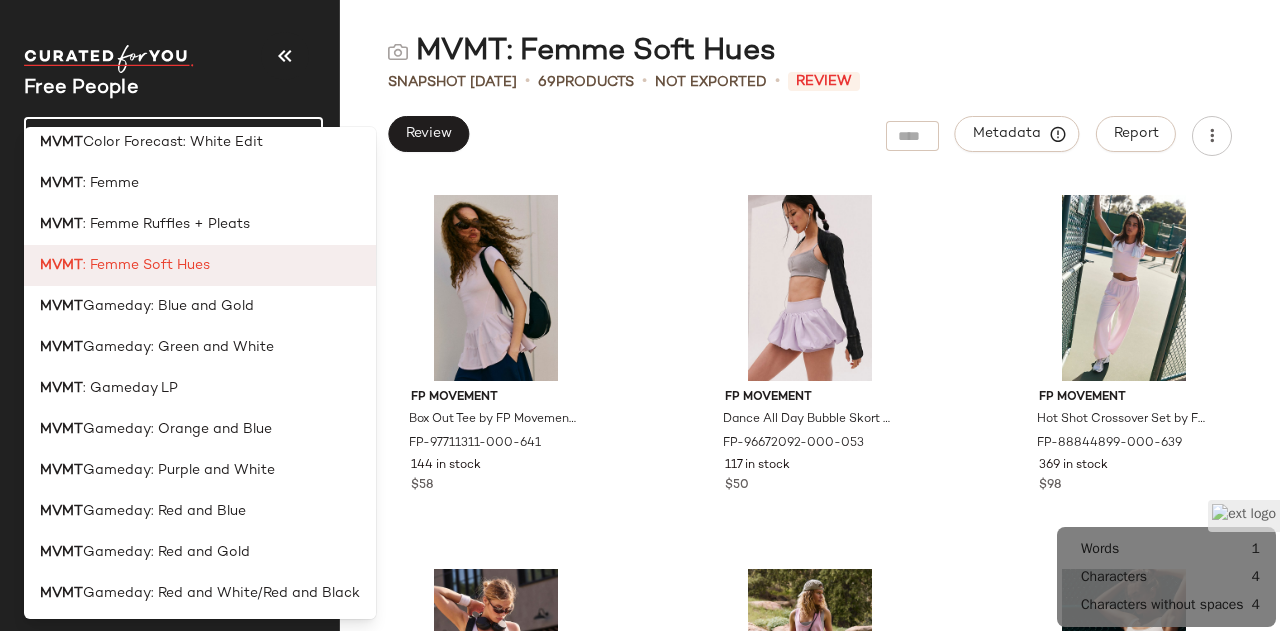 scroll, scrollTop: 200, scrollLeft: 0, axis: vertical 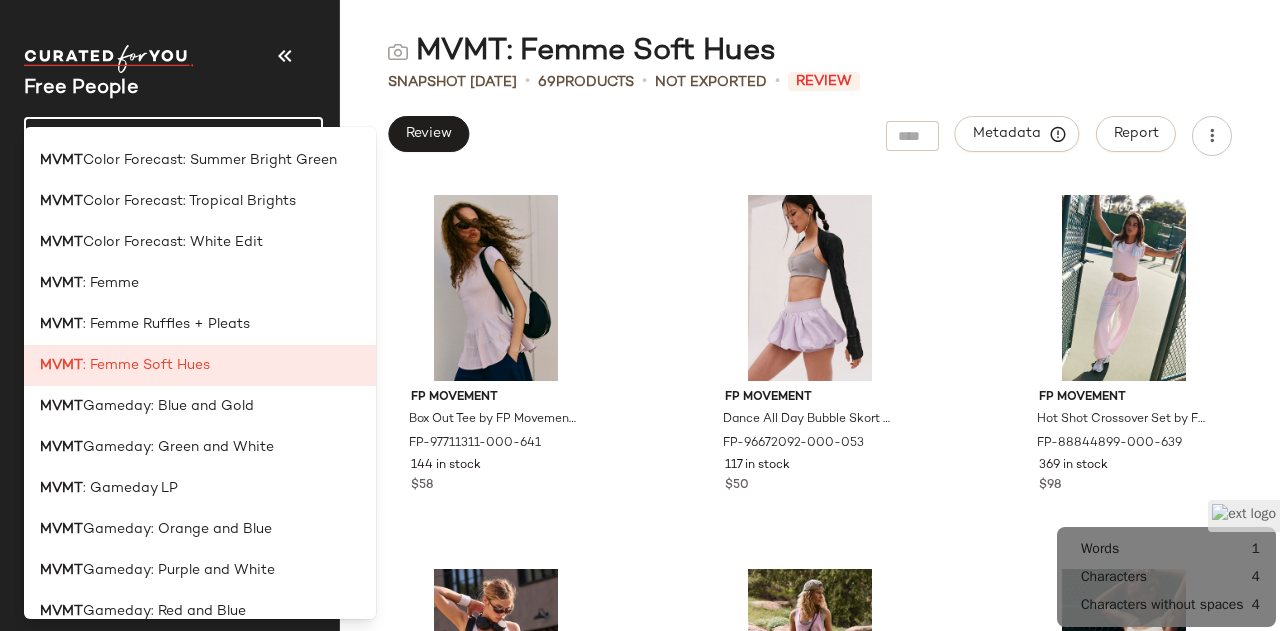 click on "MVMT : Americana MVMT : Awkward Lengths MVMT  Color Forecast: Blue MVMT  Color Forecast: Butter Yellow/Yellow MVMT : Color Forecast LP MVMT  Color Forecast: Summer Bright Green MVMT  Color Forecast: Tropical Brights MVMT  Color Forecast: White Edit MVMT : Femme MVMT : Femme Ruffles + Pleats MVMT : Femme Soft Hues MVMT  Gameday: Blue and Gold MVMT  Gameday: Green and White MVMT : Gameday LP MVMT  Gameday: Orange and Blue MVMT  Gameday: Purple and White MVMT  Gameday: Red and Blue MVMT  Gameday: Red and Gold MVMT  Gameday: Red and White/Red and Black MVMT : Logo MVMT : Mesh MVMT : Mix & Match Sets MVMT : Pilates MVMT : Pops of Pink MVMT : Prints MVMT : Studio Staples MVMT : Track Pants" at bounding box center (200, 369) 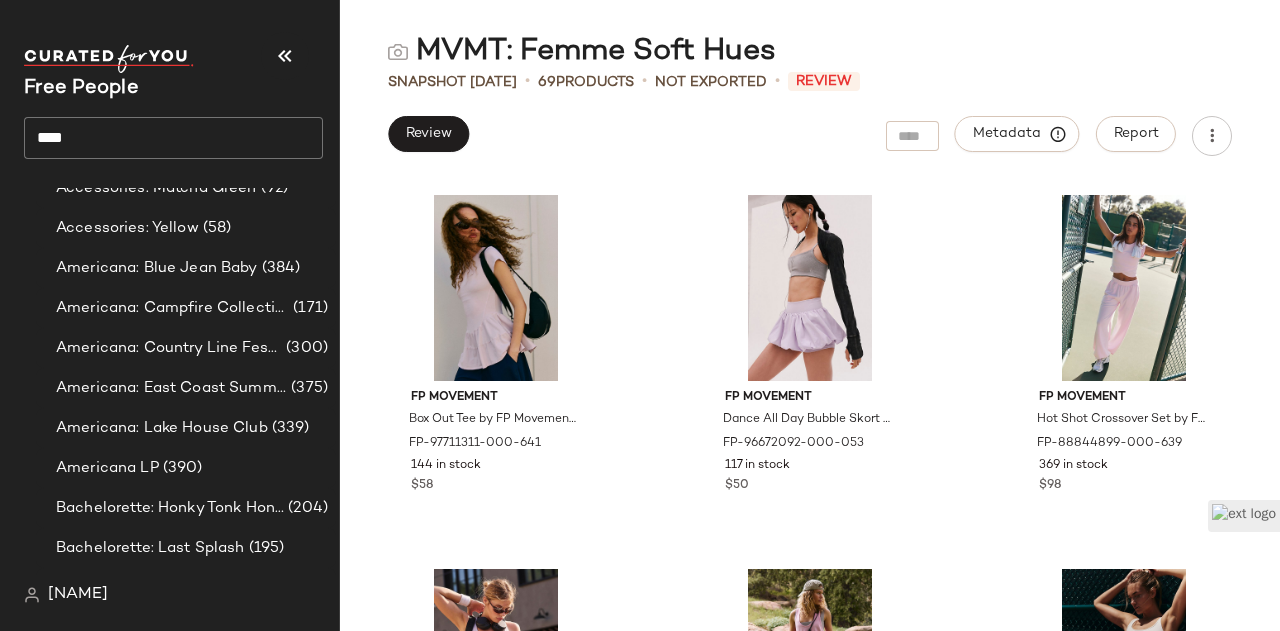 click on "****" 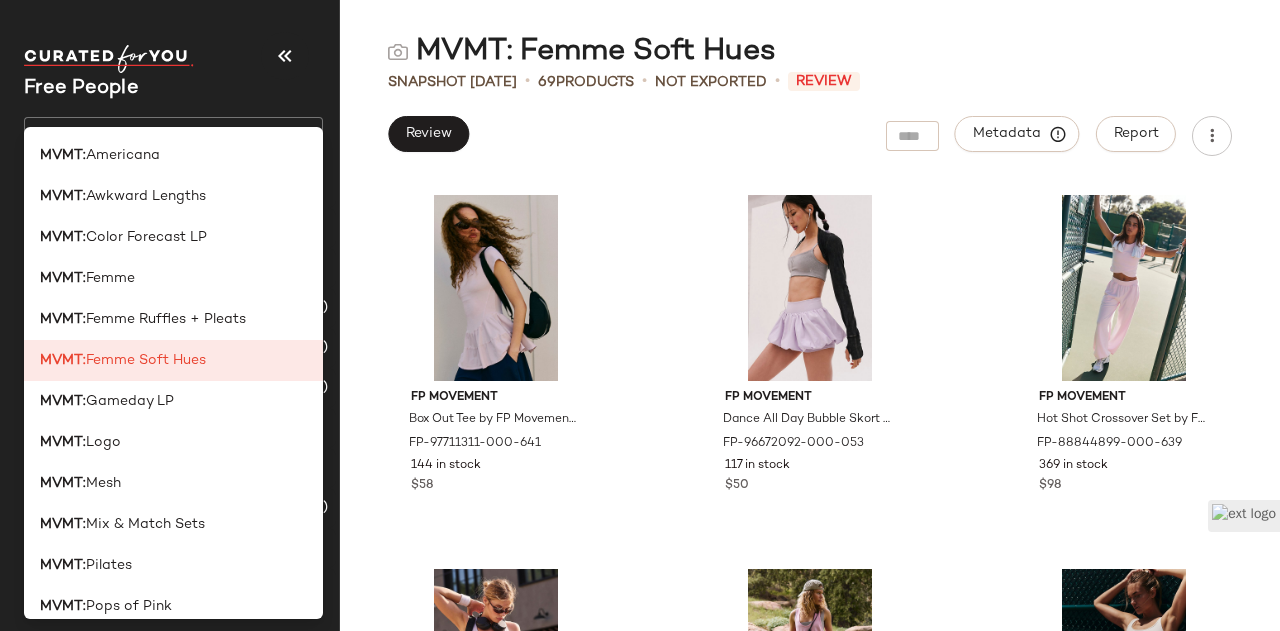 click on "Free People *****" 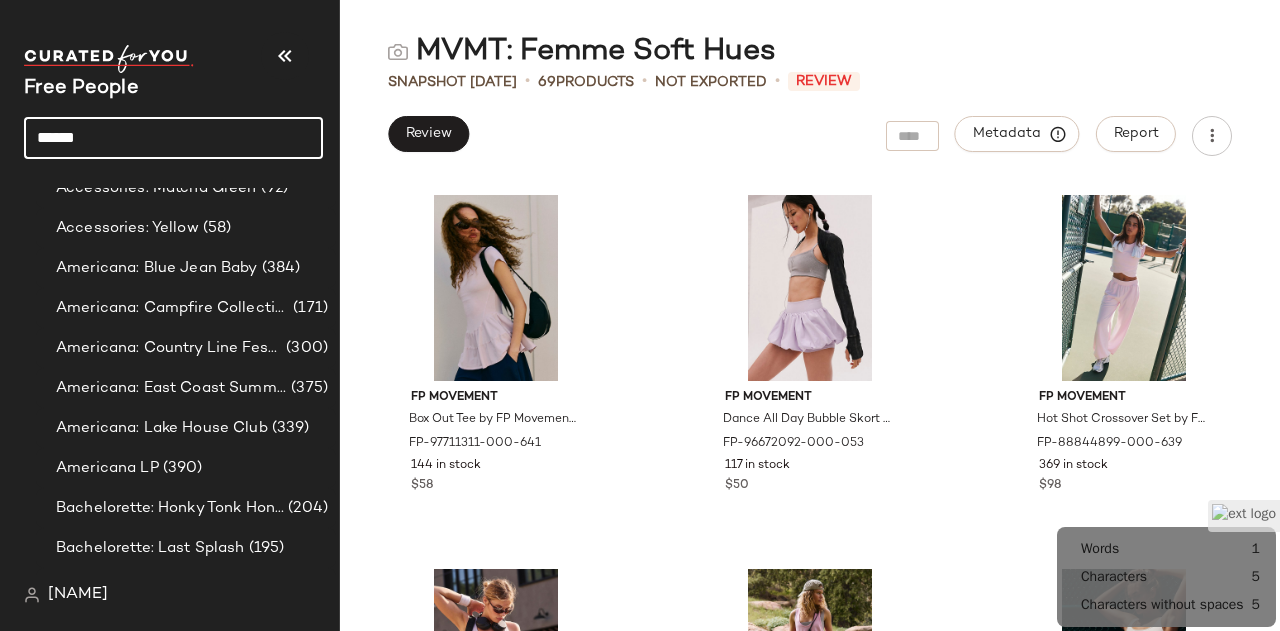 click on "*****" 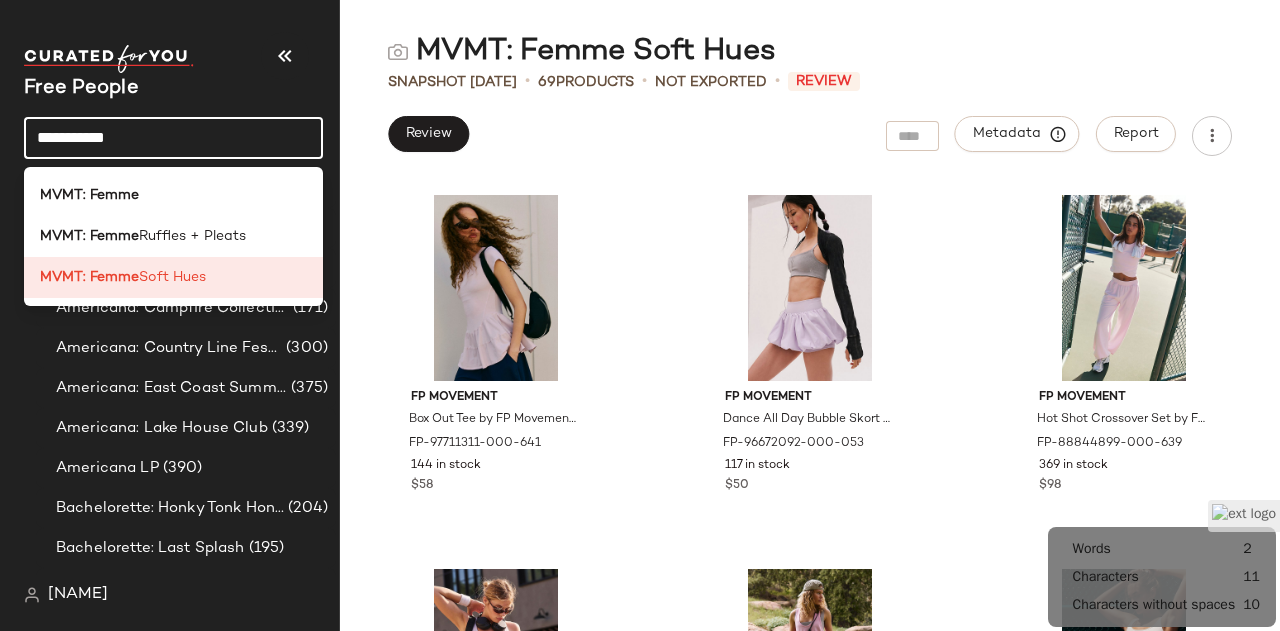 type on "**********" 